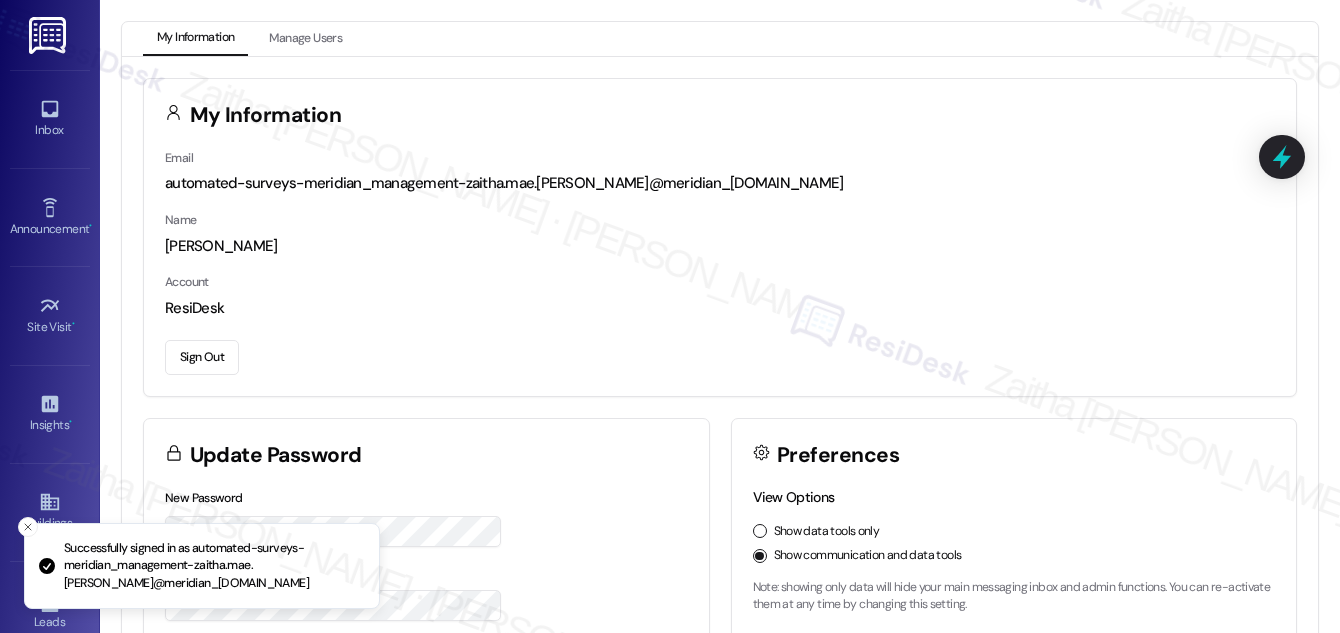 scroll, scrollTop: 0, scrollLeft: 0, axis: both 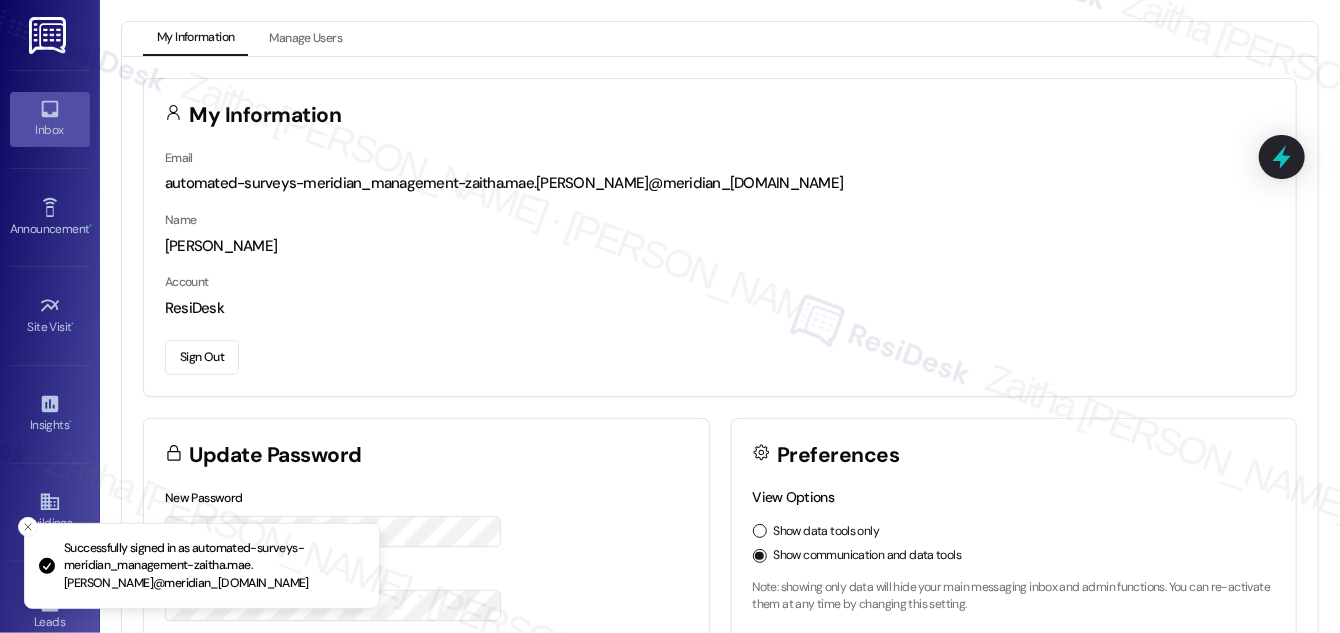 click on "Inbox" at bounding box center (50, 119) 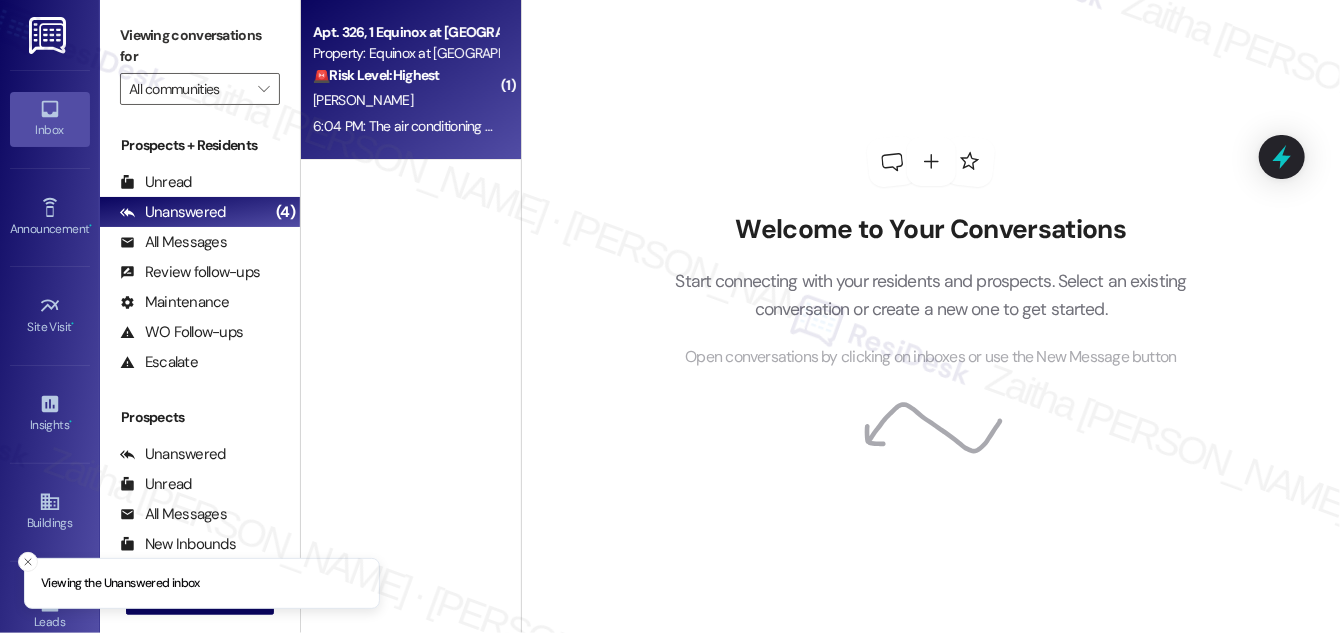 click on "[PERSON_NAME]" at bounding box center [405, 100] 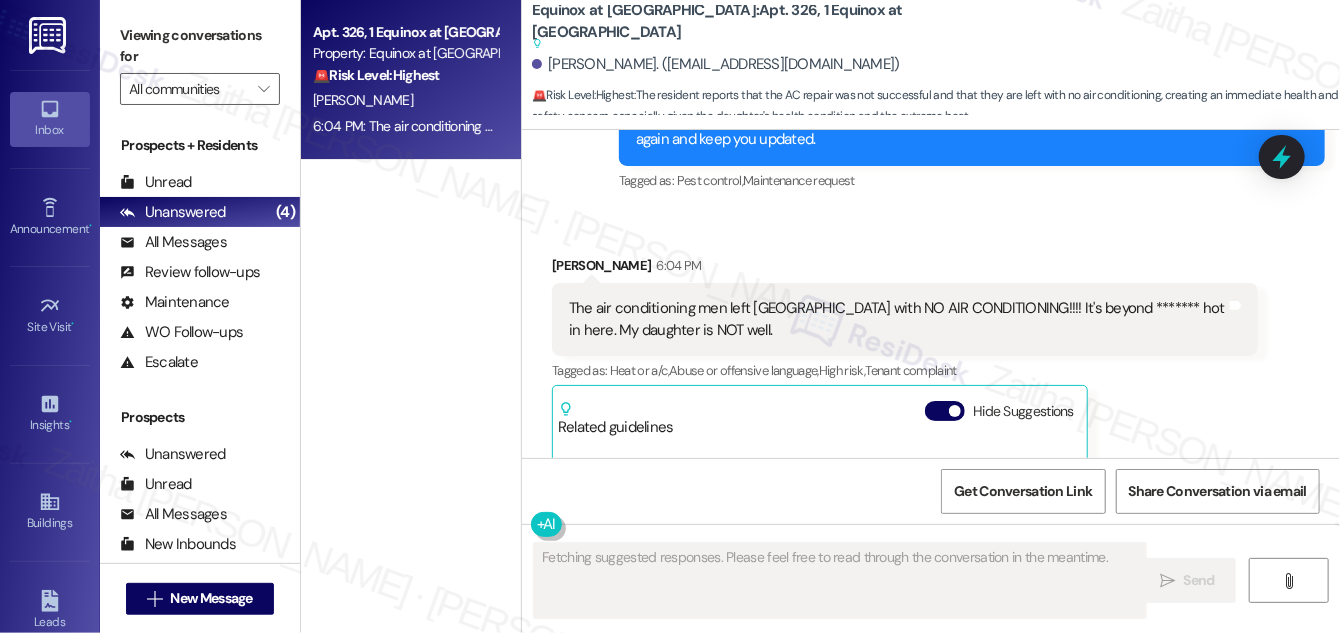 scroll, scrollTop: 24874, scrollLeft: 0, axis: vertical 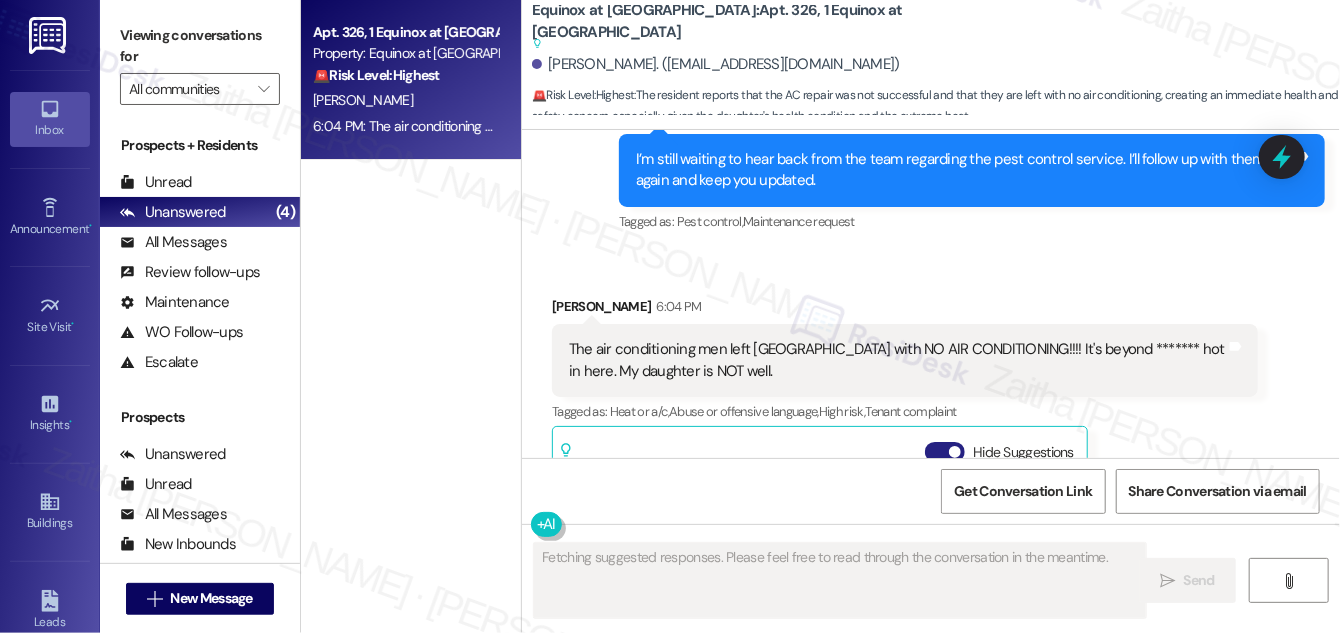 click on "Hide Suggestions" at bounding box center [945, 452] 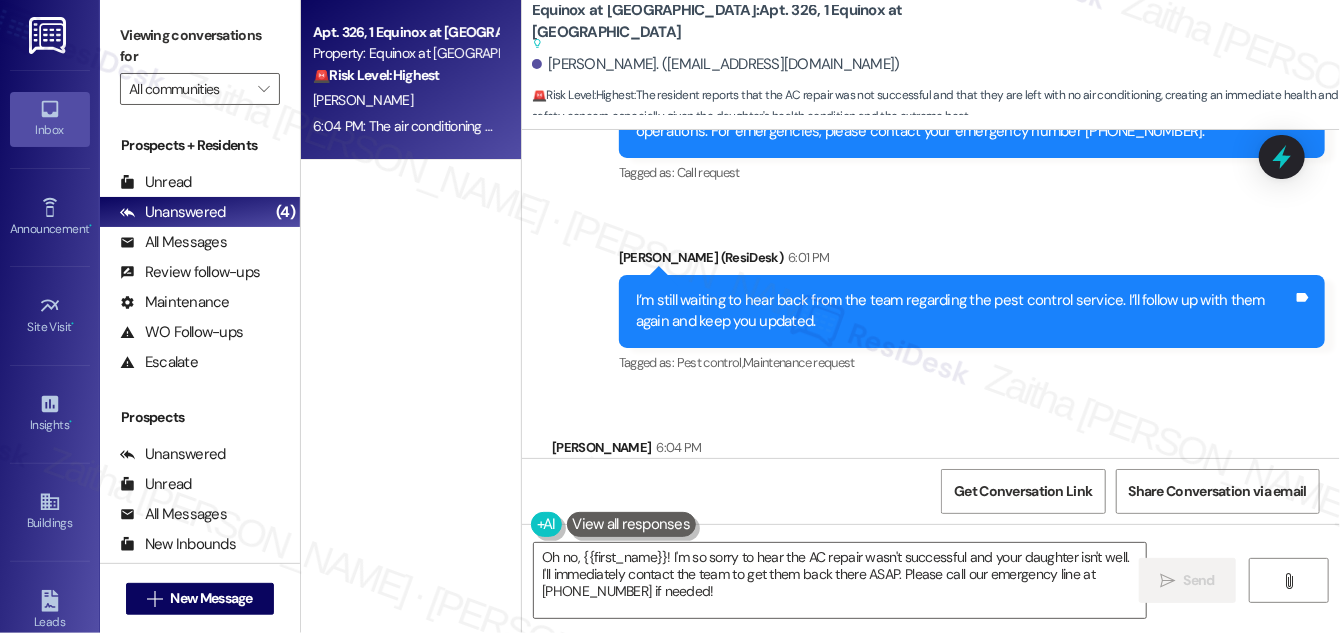 scroll, scrollTop: 24760, scrollLeft: 0, axis: vertical 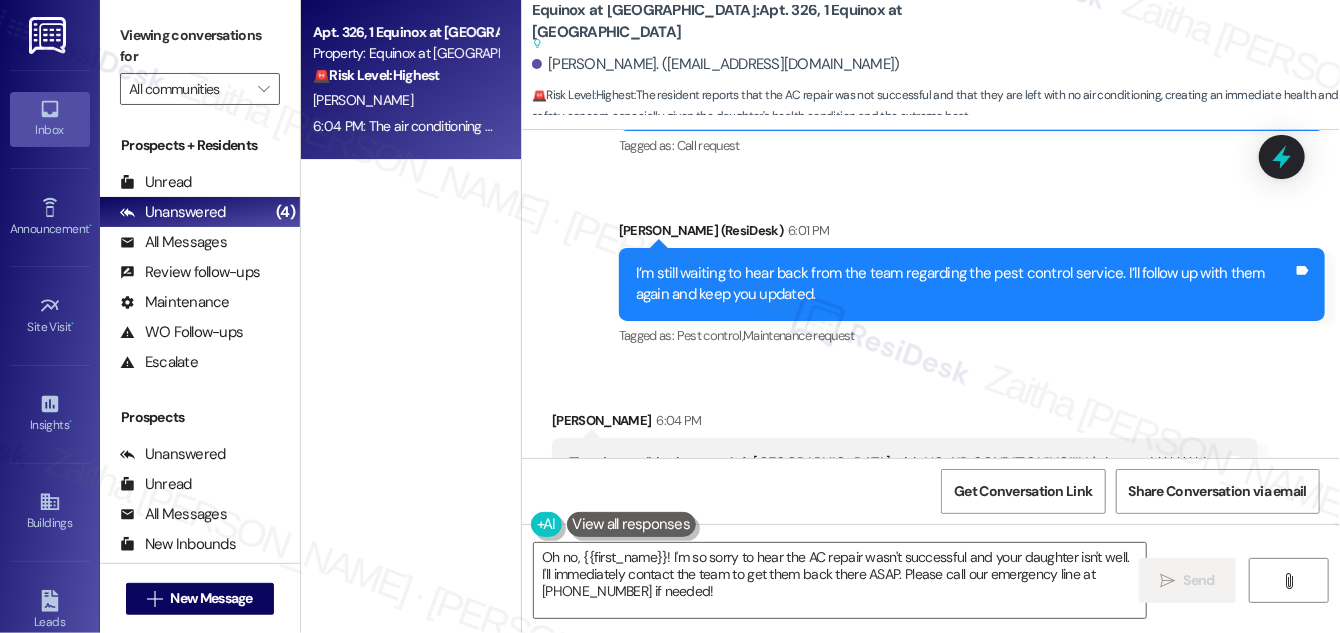 click on "Show suggestions" at bounding box center [941, 566] 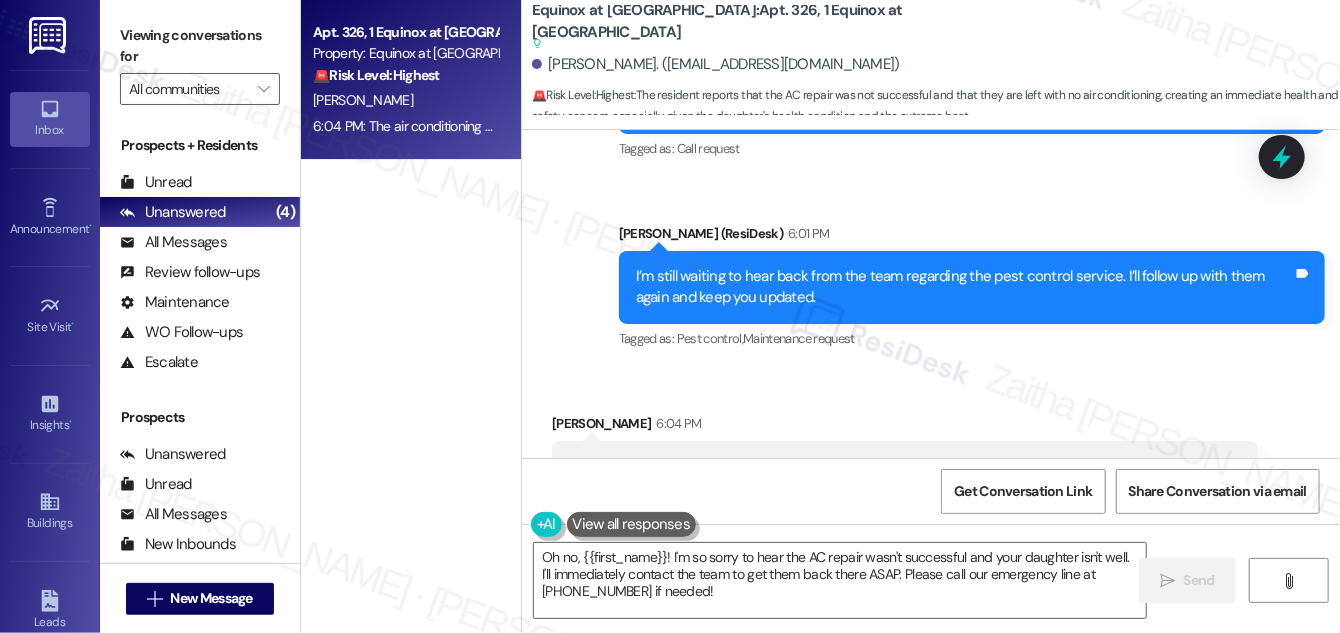 scroll, scrollTop: 24760, scrollLeft: 0, axis: vertical 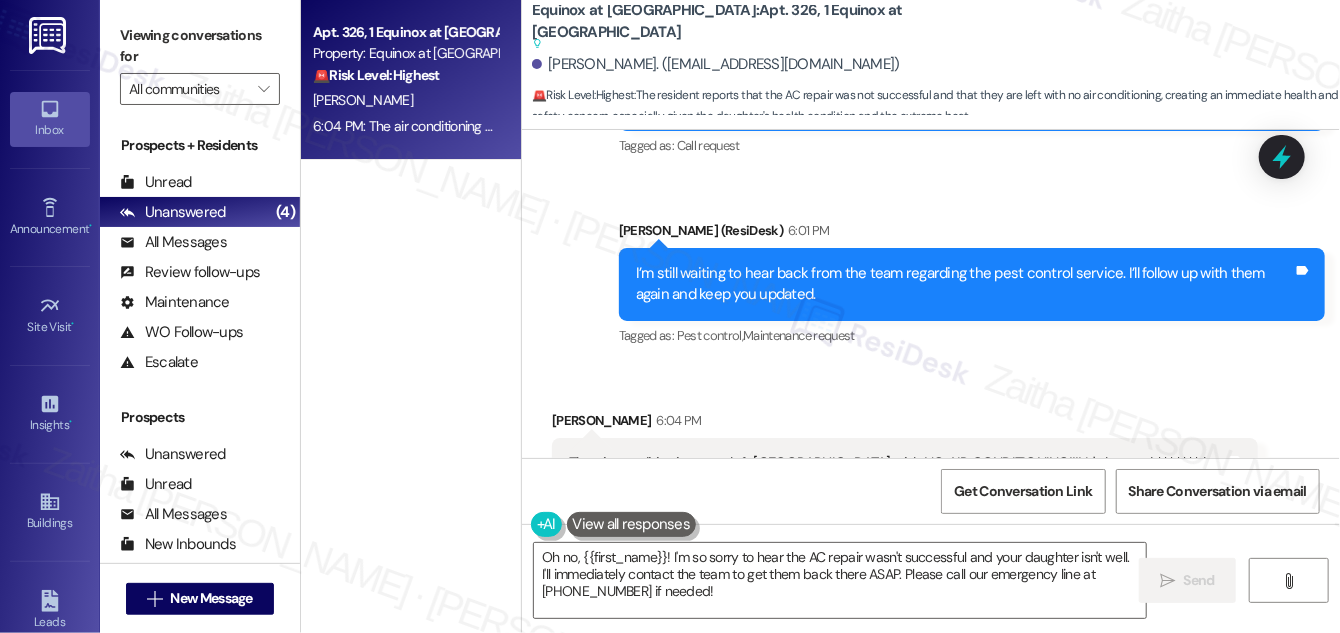 click on "Hide Suggestions" at bounding box center [945, 566] 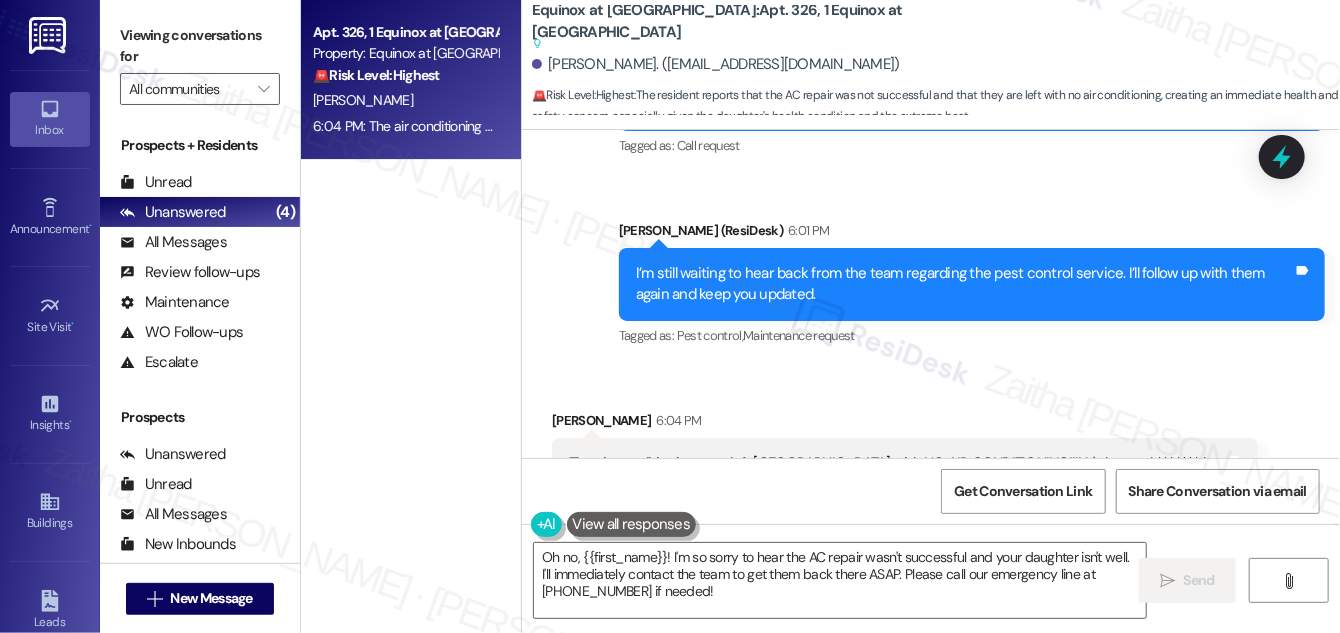 click on "Show suggestions" at bounding box center (941, 566) 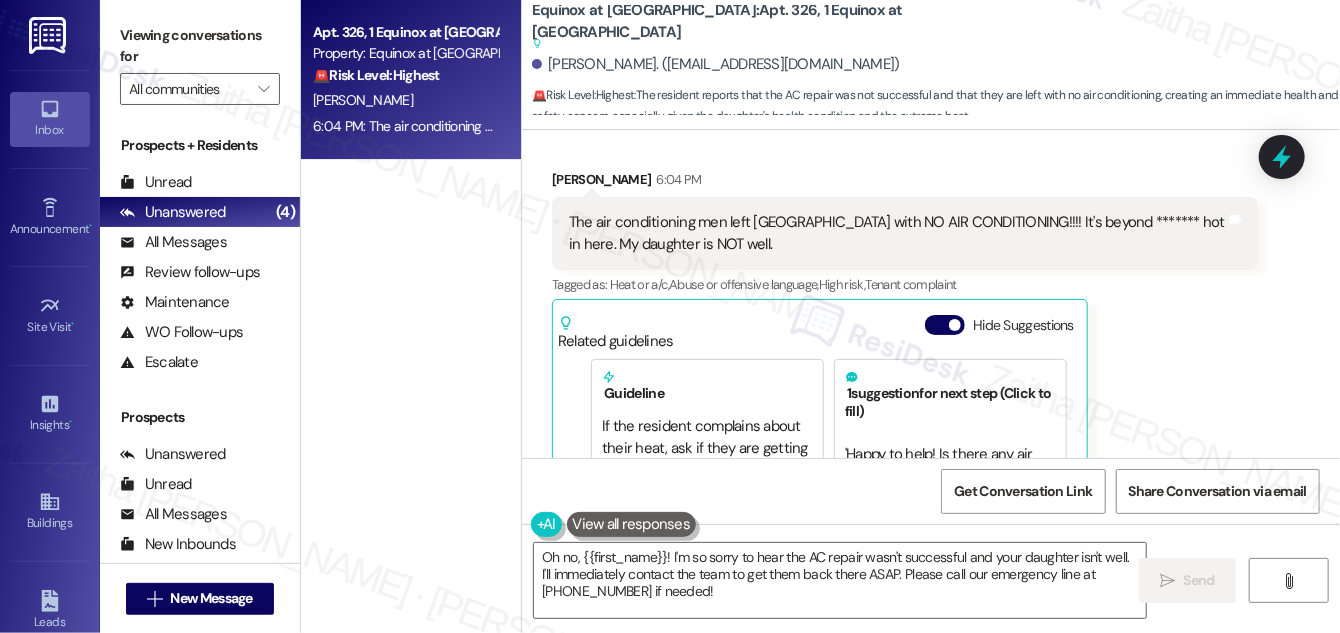 scroll, scrollTop: 25032, scrollLeft: 0, axis: vertical 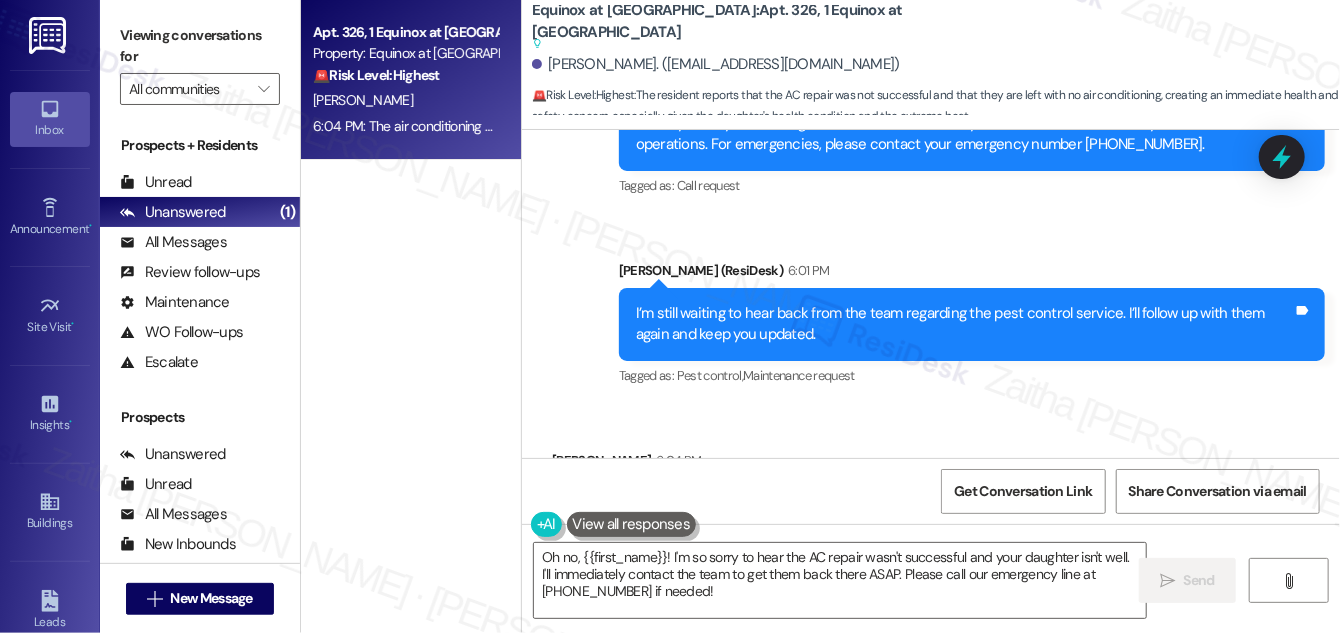 click on "Hide Suggestions" at bounding box center (945, 606) 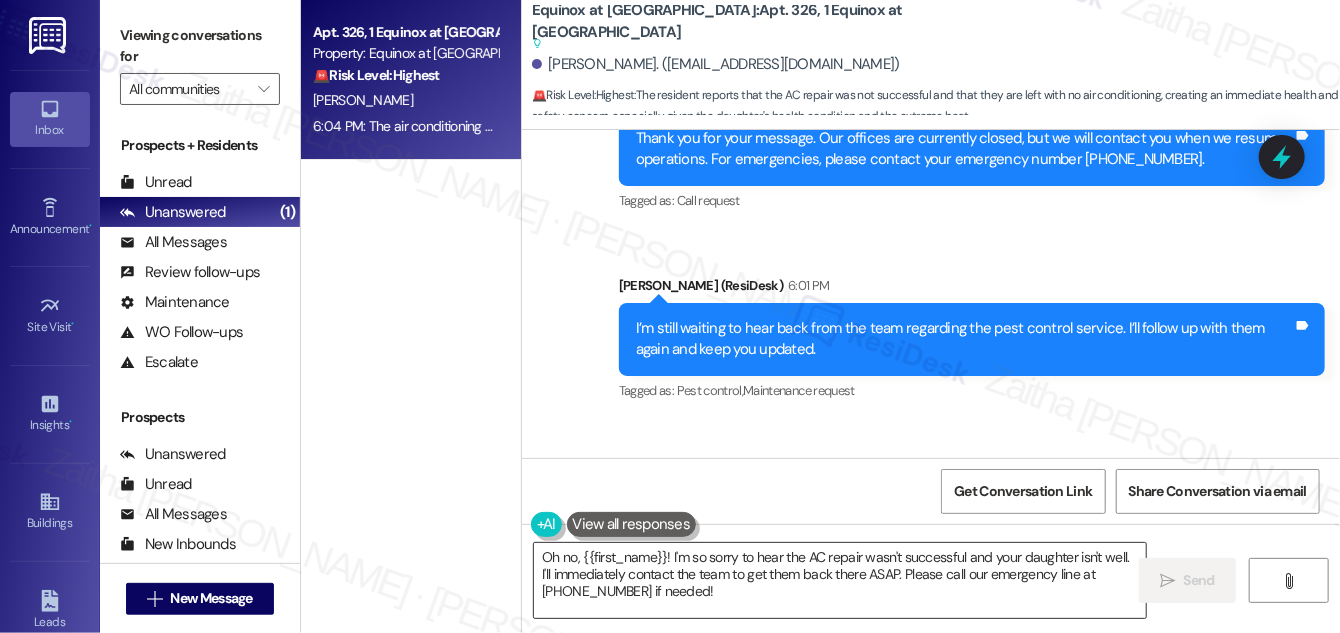 scroll, scrollTop: 24760, scrollLeft: 0, axis: vertical 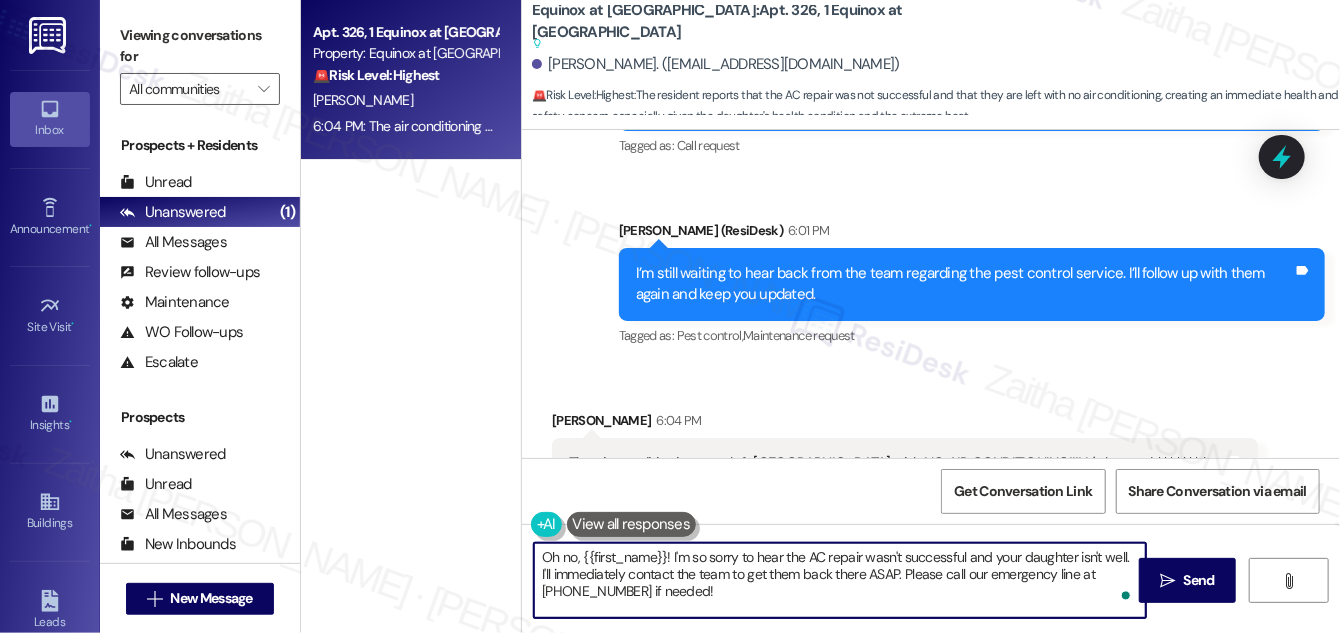 drag, startPoint x: 553, startPoint y: 575, endPoint x: 687, endPoint y: 594, distance: 135.34032 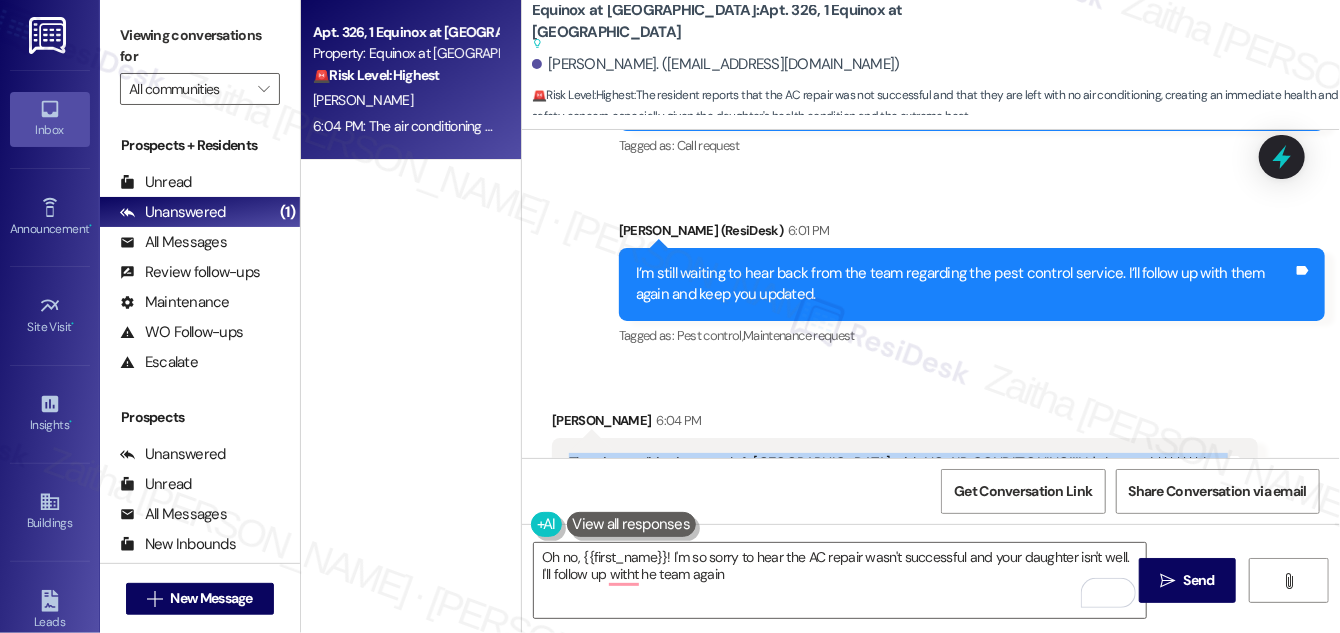 drag, startPoint x: 568, startPoint y: 182, endPoint x: 709, endPoint y: 210, distance: 143.75327 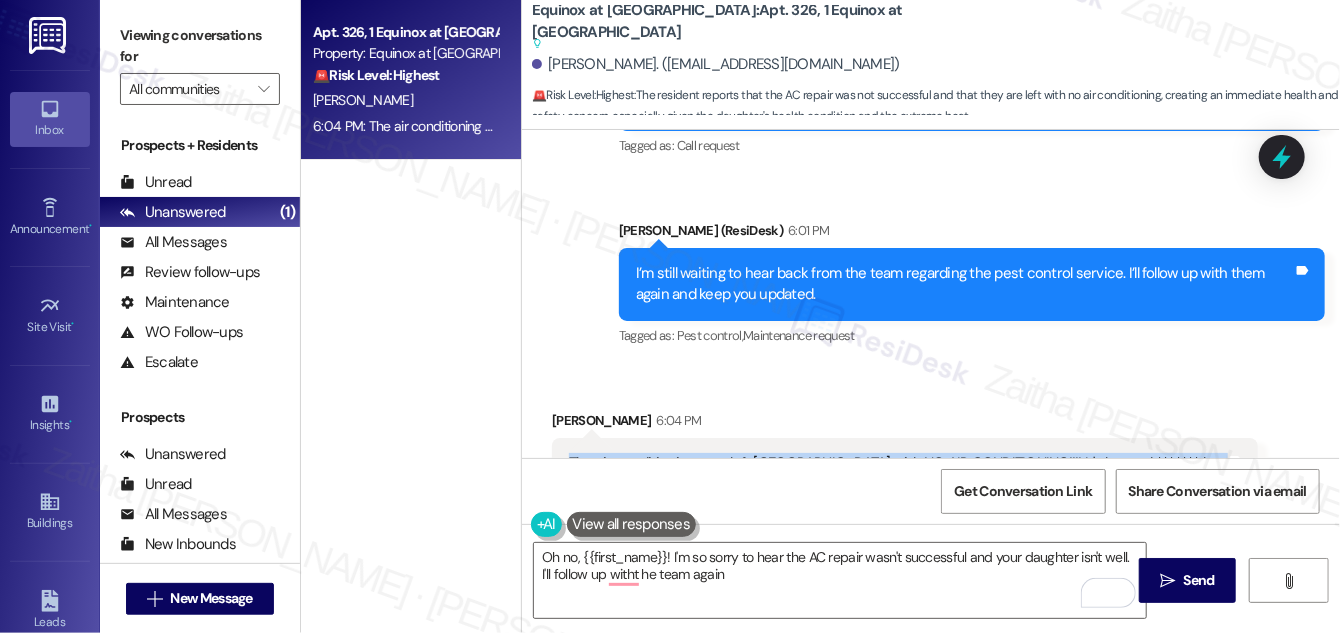 click on "The air conditioning men left [GEOGRAPHIC_DATA] with NO AIR CONDITIONING!!!! It's beyond ******* hot in here. My daughter is NOT well." at bounding box center (897, 474) 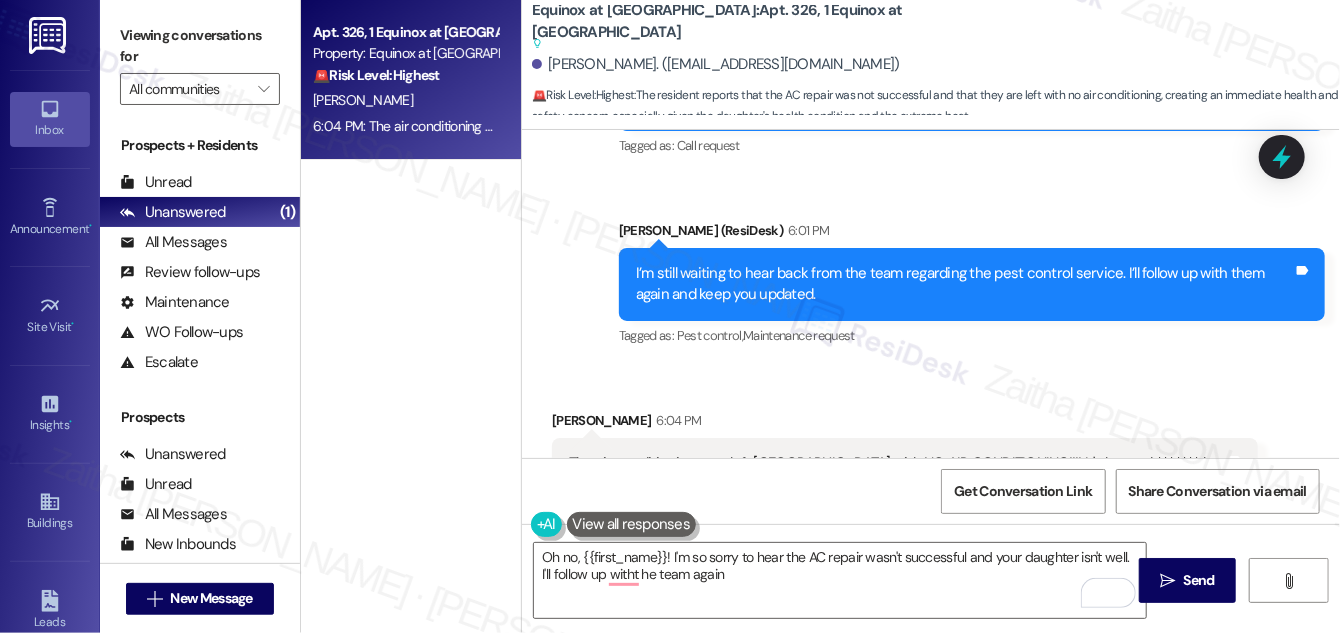 click on "Announcement, sent via SMS [PERSON_NAME]   (ResiDesk) [DATE] 10:42 AM Great news! You can now text me for maintenance issues — no more messy apps or sign-ins. I'll file your tickets for you . You can still use the app if you prefer.  I'm here to make things easier for you, feel free to reach out anytime! (You can always reply STOP to opt out of future messages) Tags and notes Tagged as:   Maintenance ,  Click to highlight conversations about Maintenance Maintenance request ,  Click to highlight conversations about Maintenance request Praise Click to highlight conversations about Praise Received via SMS [PERSON_NAME] Question   Neutral [DATE] 11:37 AM Tags and notes Tagged as:   Heat or a/c ,  Click to highlight conversations about Heat or a/c High risk ,  Click to highlight conversations about High risk Maintenance request ,  Click to highlight conversations about Maintenance request Apartment entry ,  Click to highlight conversations about Apartment entry Pet policy Sent via SMS Tags and notes" at bounding box center (931, 294) 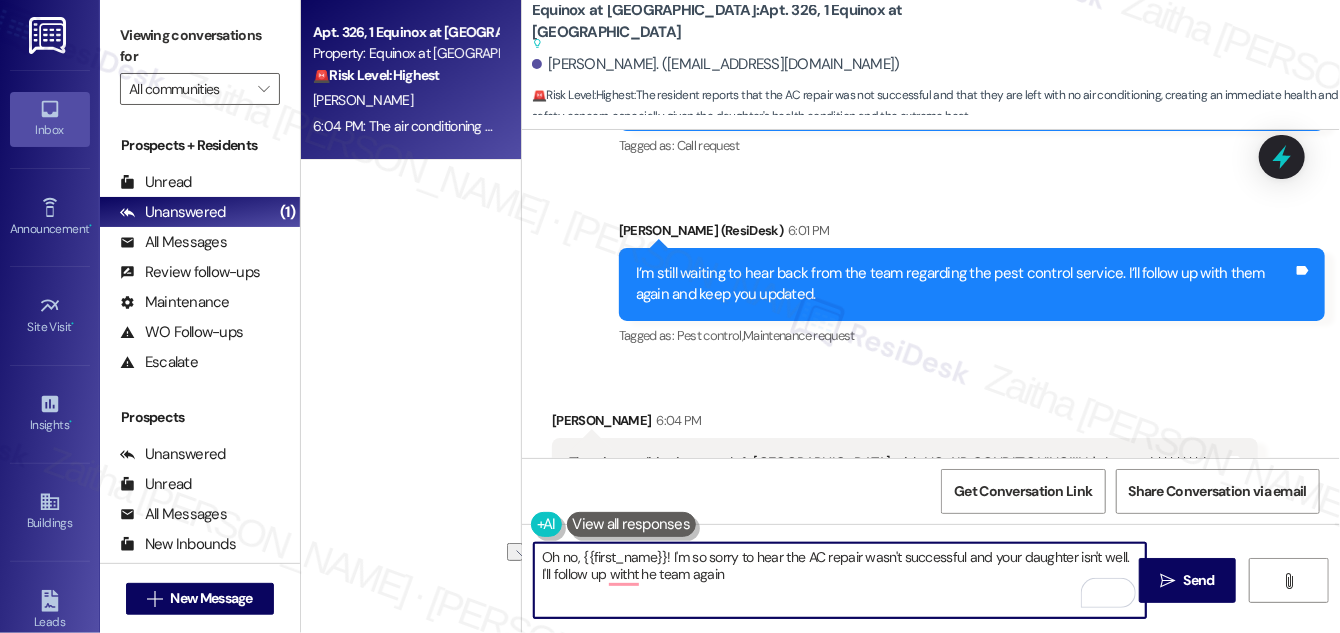 drag, startPoint x: 538, startPoint y: 578, endPoint x: 736, endPoint y: 581, distance: 198.02272 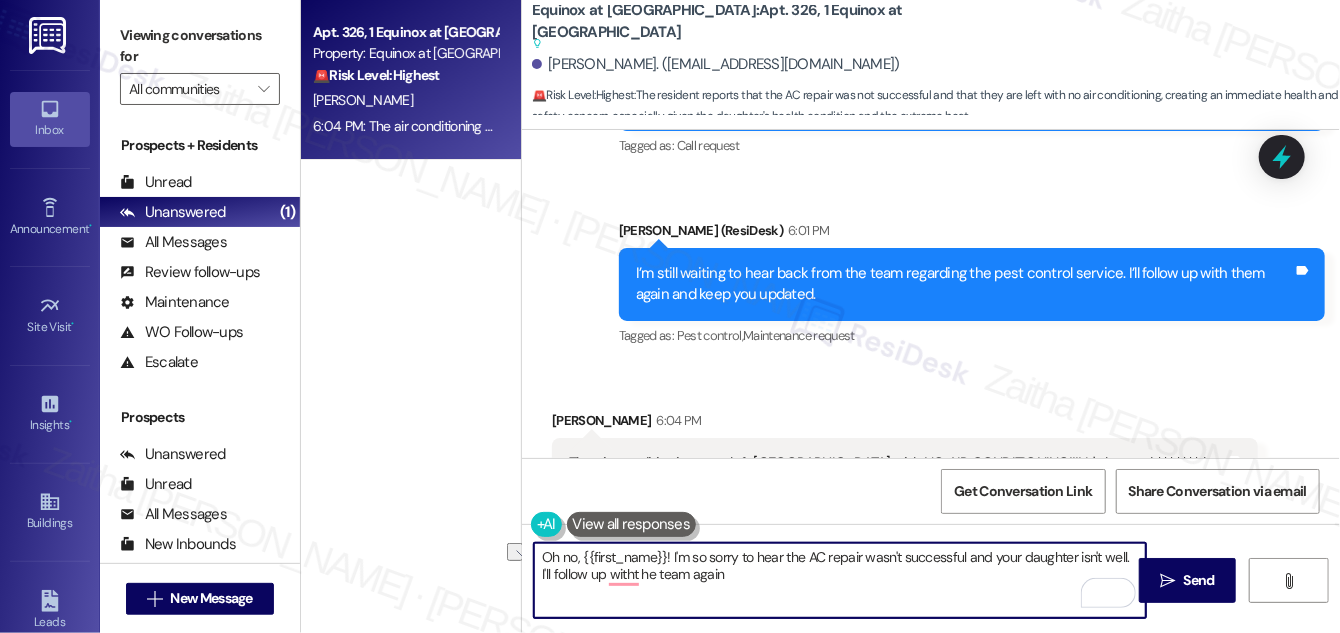click on "Oh no, {{first_name}}! I'm so sorry to hear the AC repair wasn't successful and your daughter isn't well. I'll follow up witht he team again" at bounding box center (840, 580) 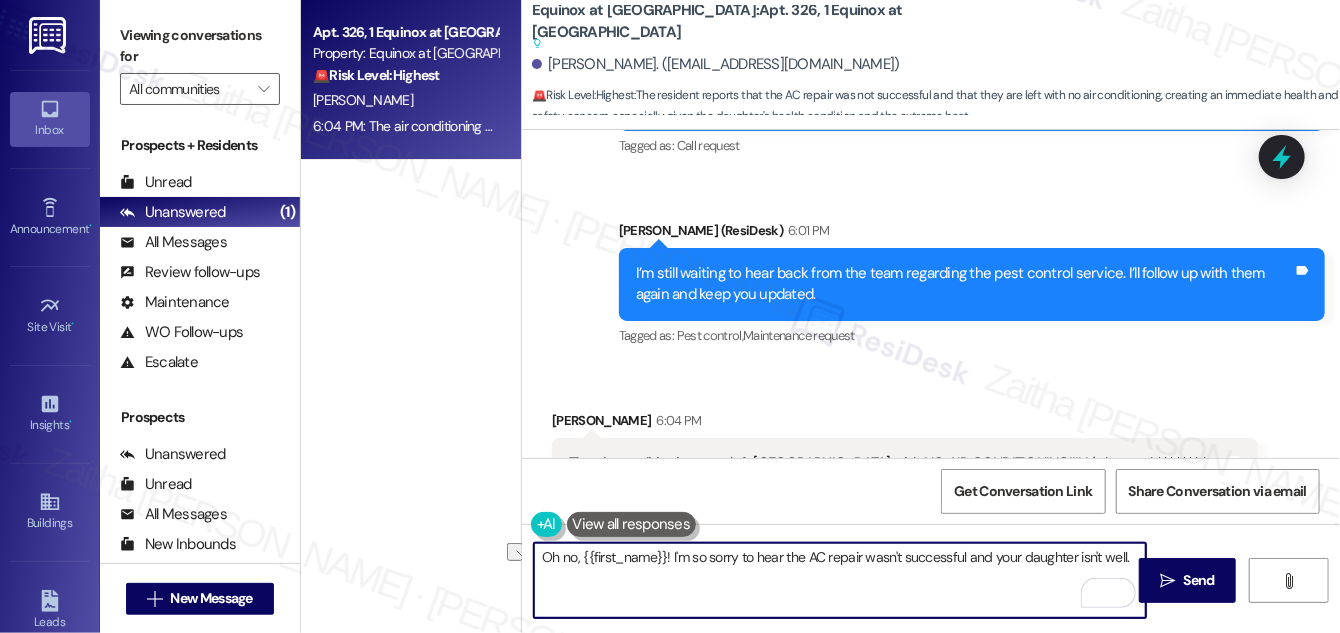 drag, startPoint x: 671, startPoint y: 552, endPoint x: 1128, endPoint y: 558, distance: 457.0394 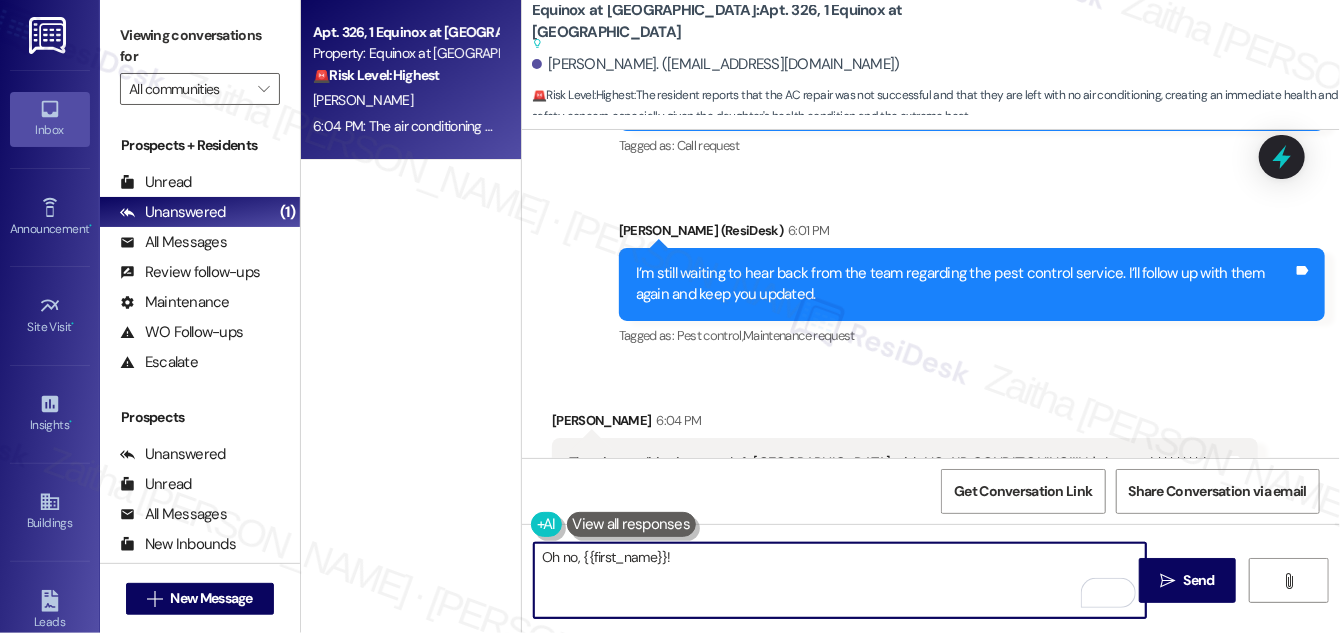 click on "Oh no, {{first_name}}!" at bounding box center (840, 580) 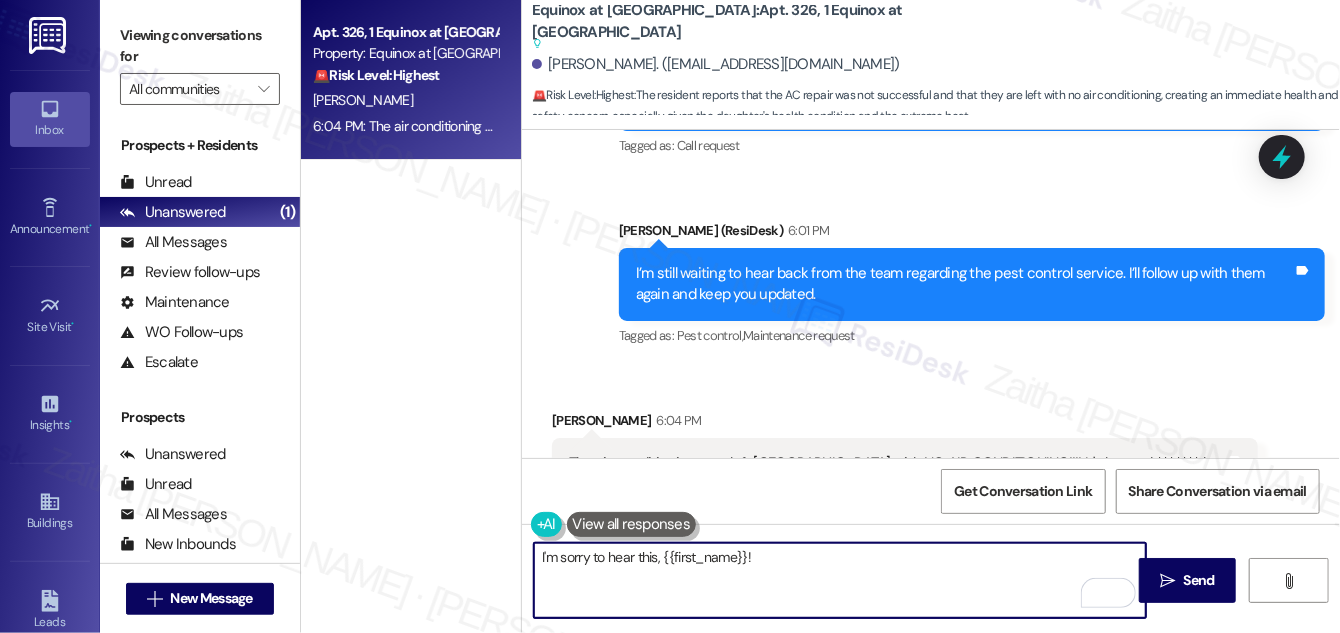 click on "I'm sorry to hear this, {{first_name}}!" at bounding box center (840, 580) 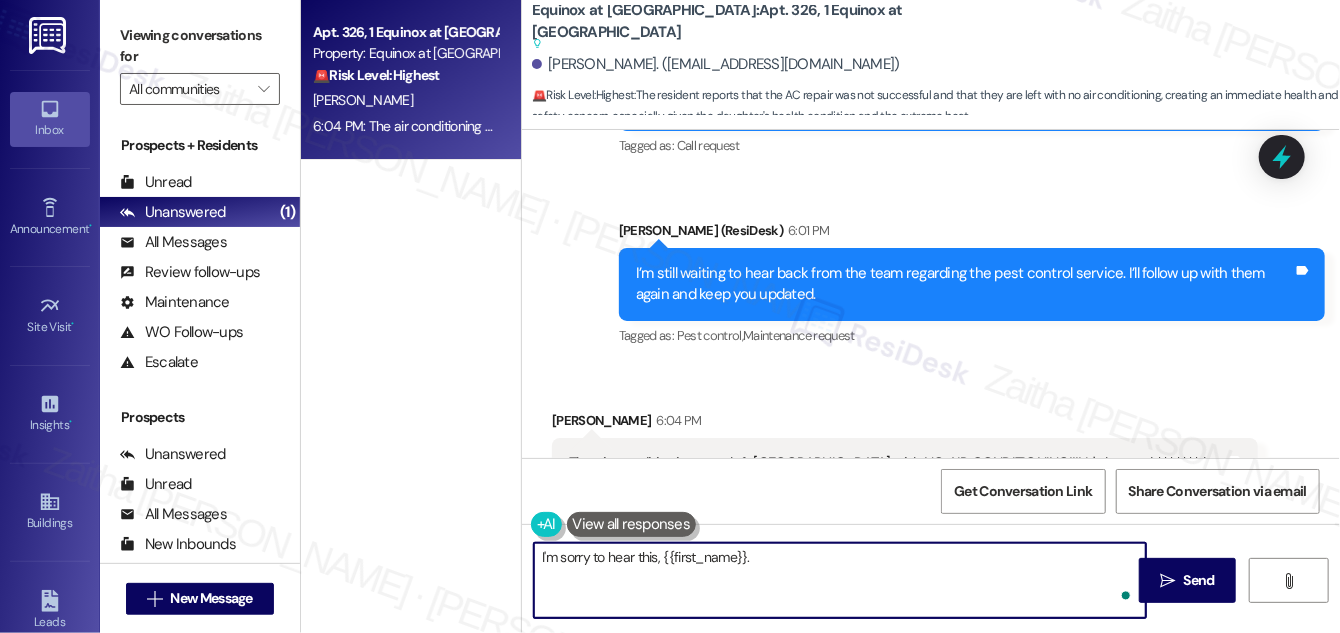 paste on "I understand how serious and uncomfortable this must be, especially with your daughter not feeling well." 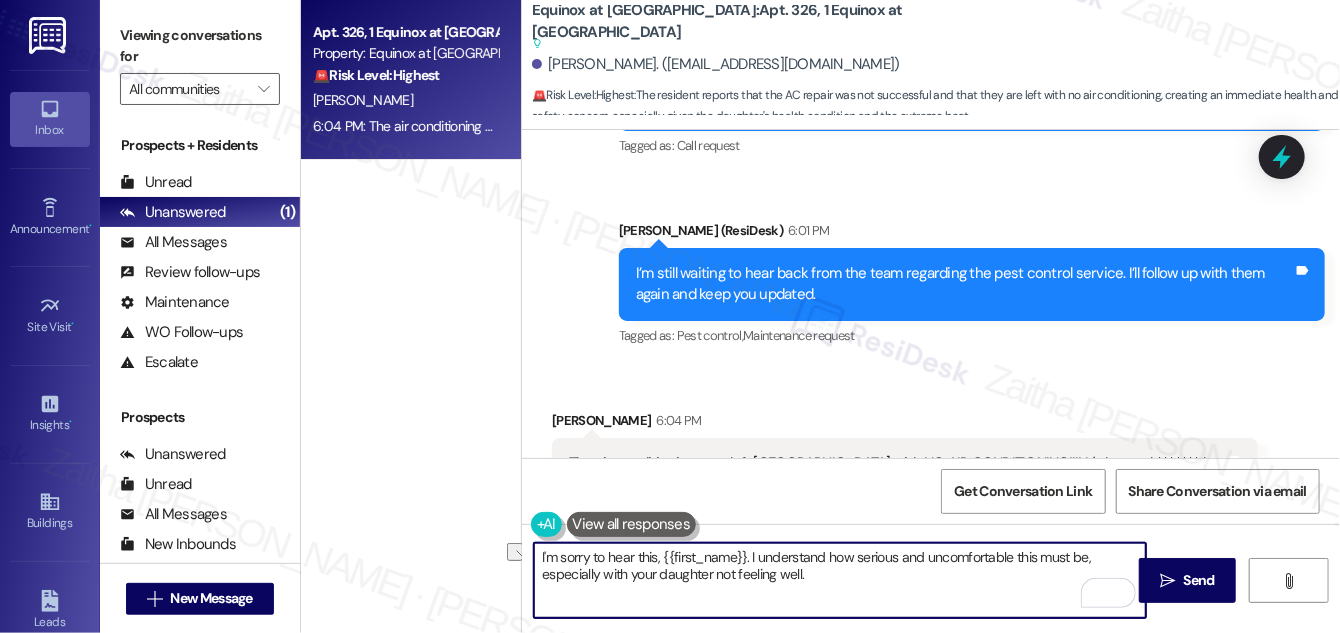 drag, startPoint x: 925, startPoint y: 562, endPoint x: 855, endPoint y: 552, distance: 70.71068 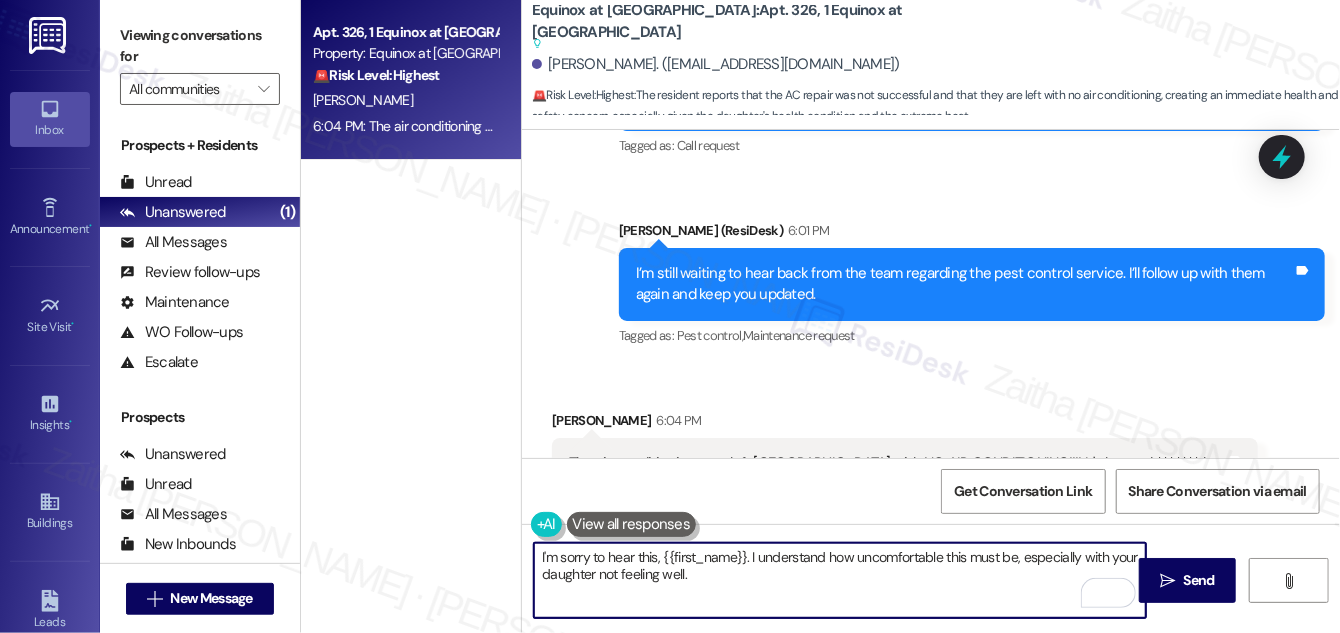 paste on "I’ll follow up with the team" 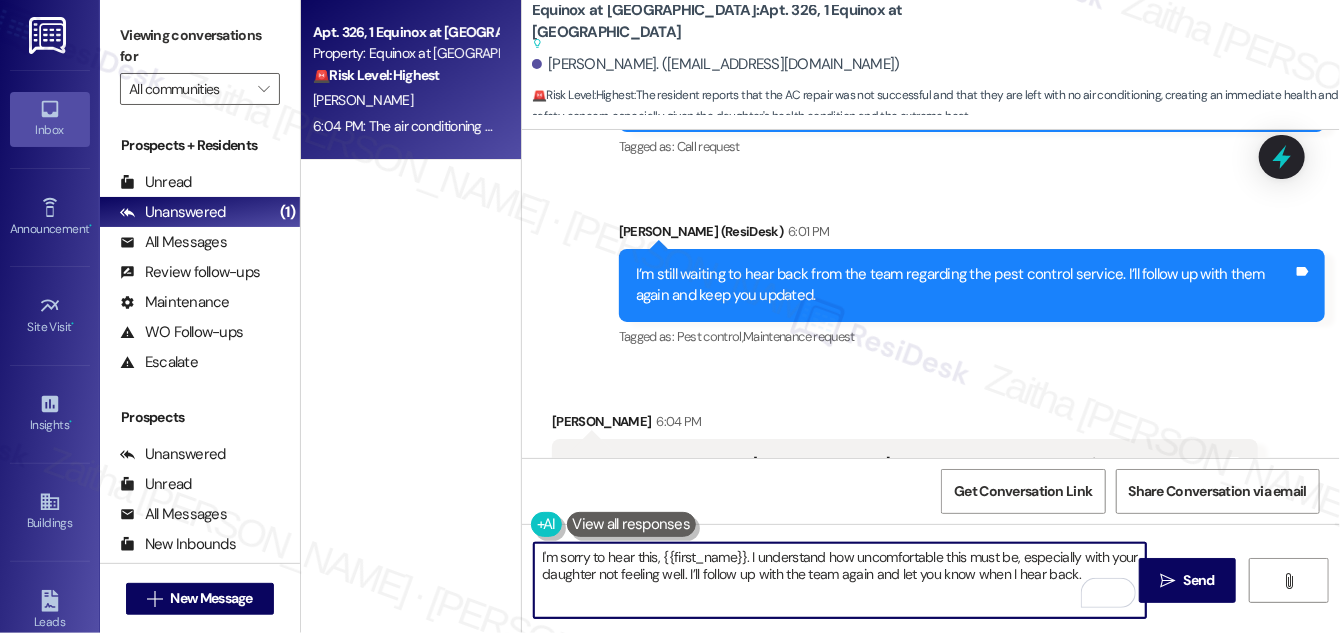 scroll, scrollTop: 24760, scrollLeft: 0, axis: vertical 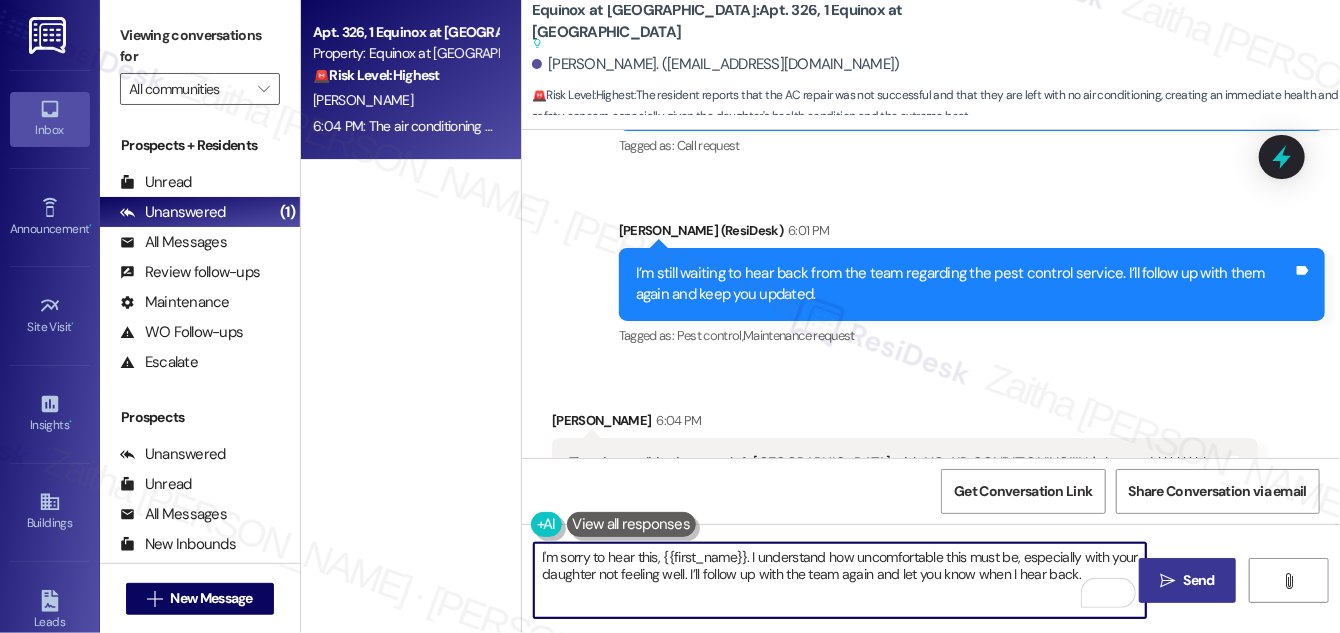 type on "I'm sorry to hear this, {{first_name}}. I understand how uncomfortable this must be, especially with your daughter not feeling well. I’ll follow up with the team again and let you know when I hear back." 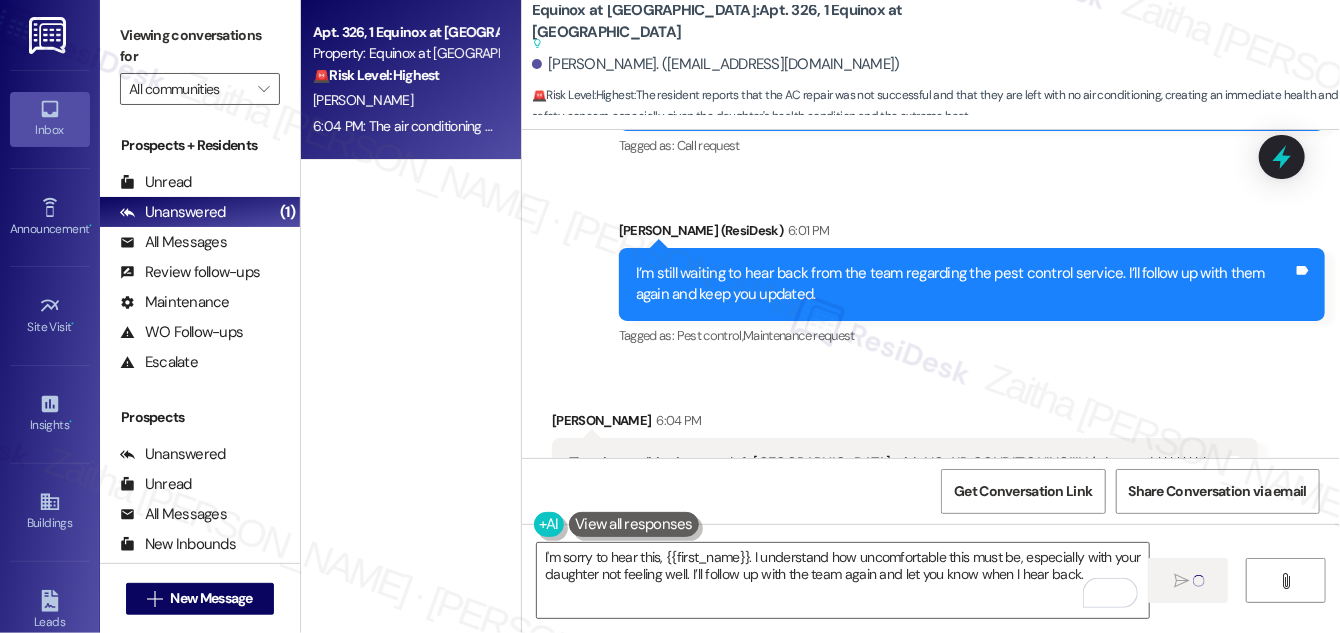 type 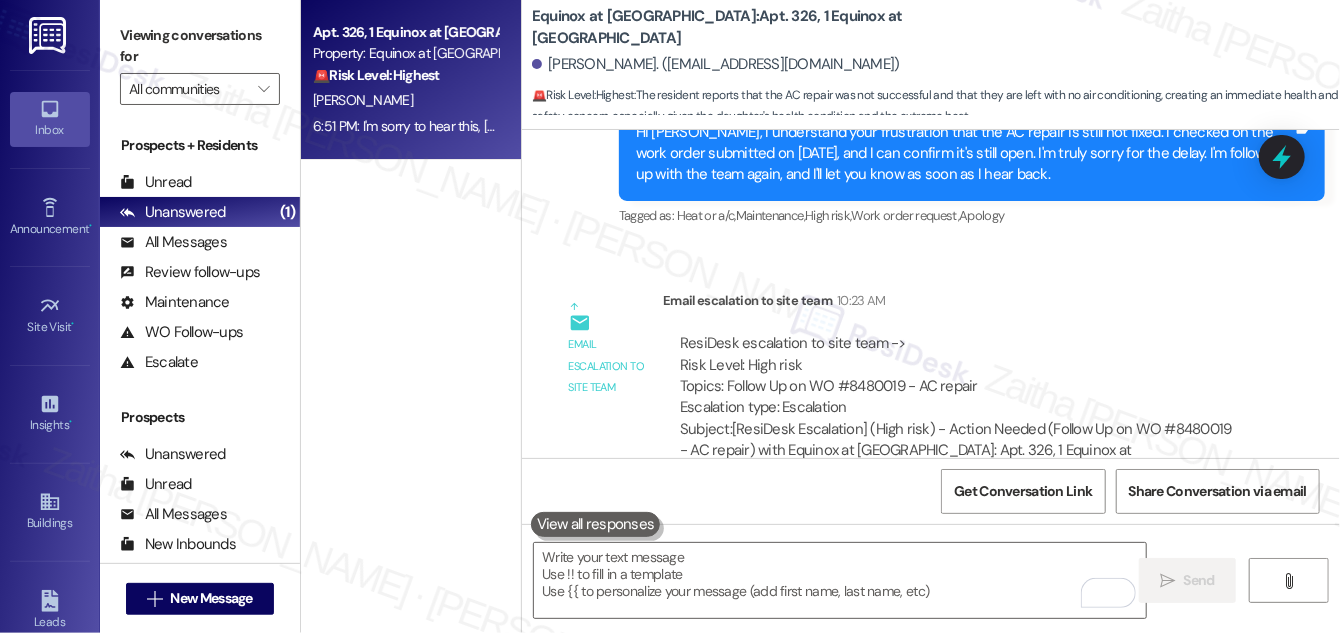 scroll, scrollTop: 23459, scrollLeft: 0, axis: vertical 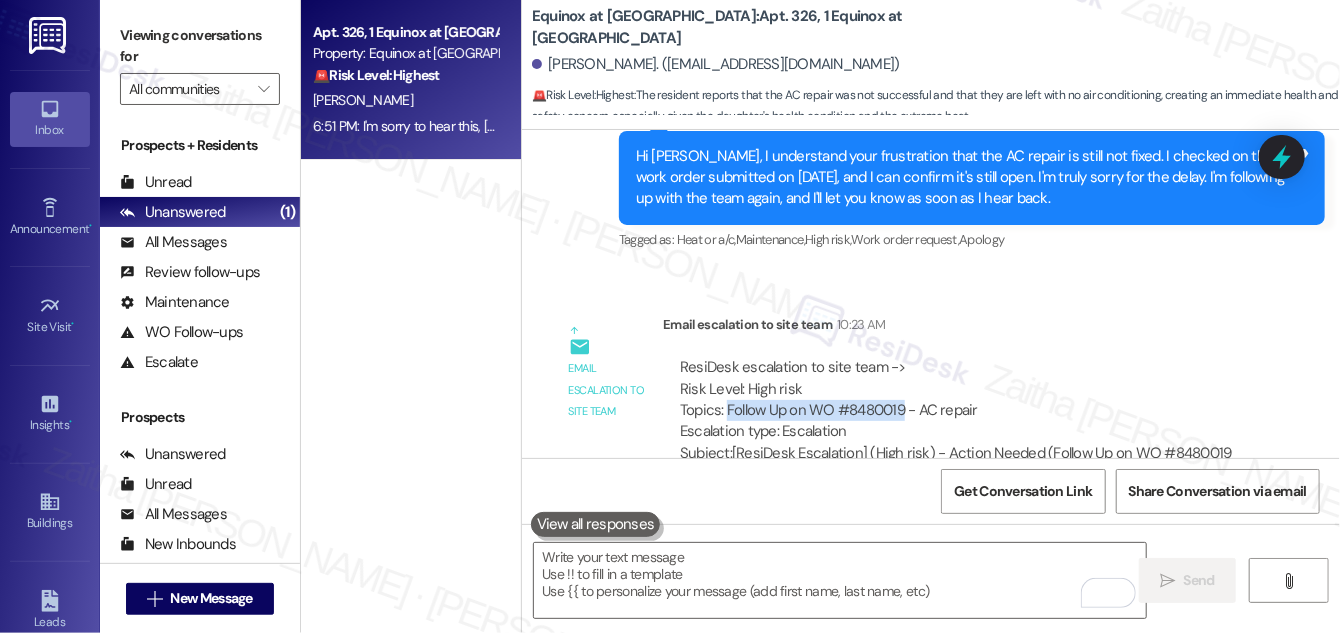 drag, startPoint x: 724, startPoint y: 153, endPoint x: 903, endPoint y: 151, distance: 179.01117 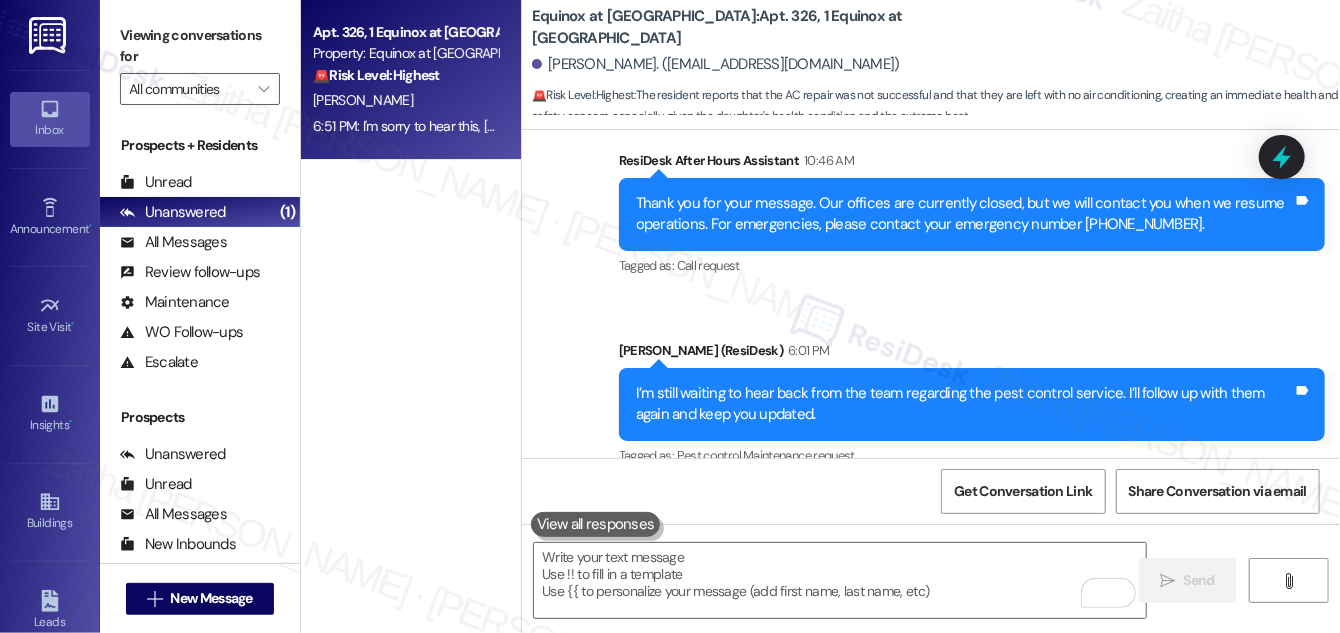 scroll, scrollTop: 24648, scrollLeft: 0, axis: vertical 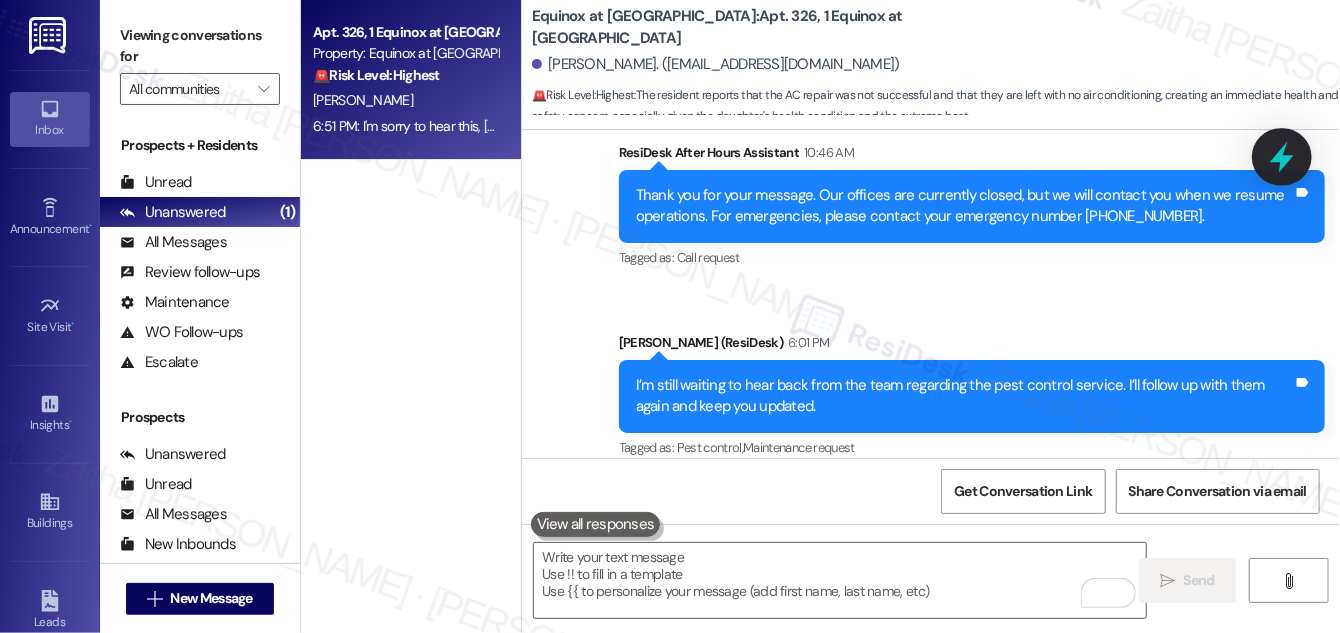 click 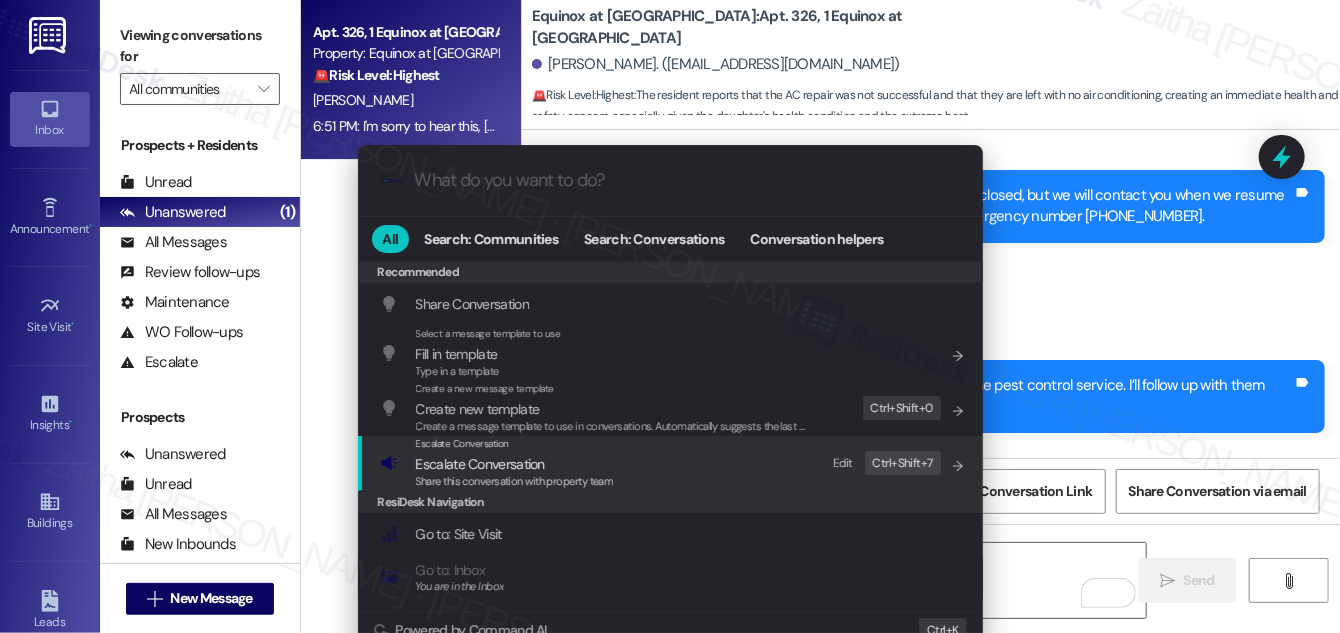click on "Escalate Conversation" at bounding box center [480, 464] 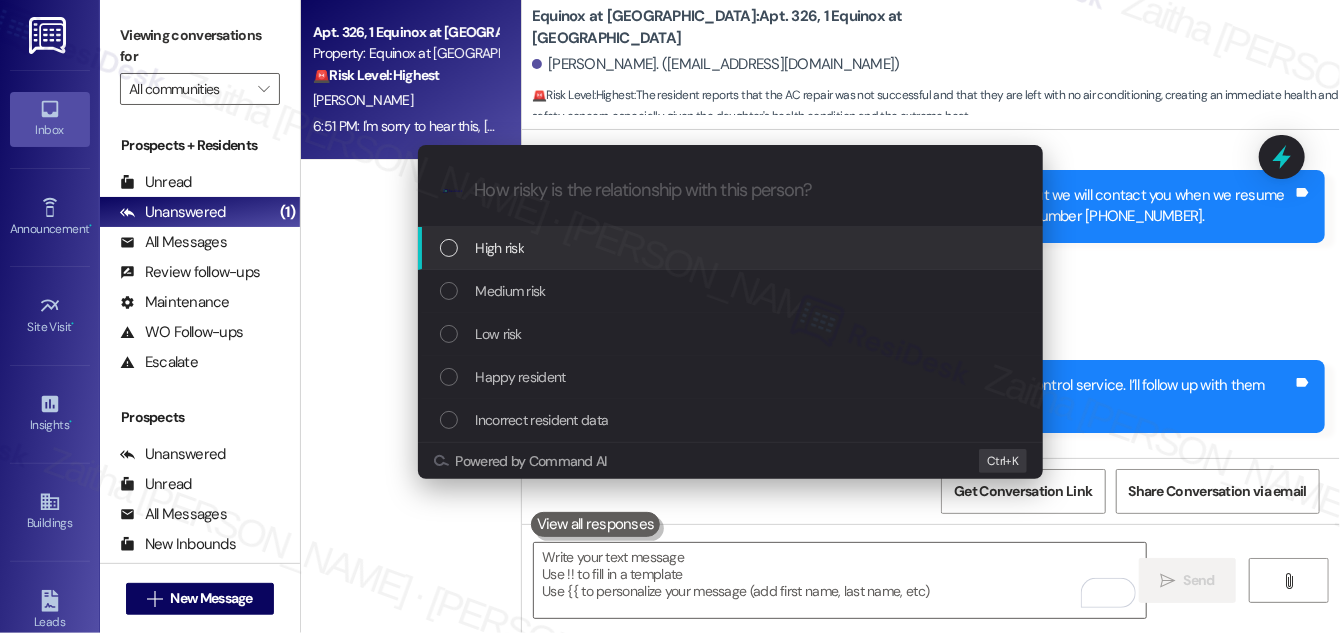 click on "High risk" at bounding box center [732, 248] 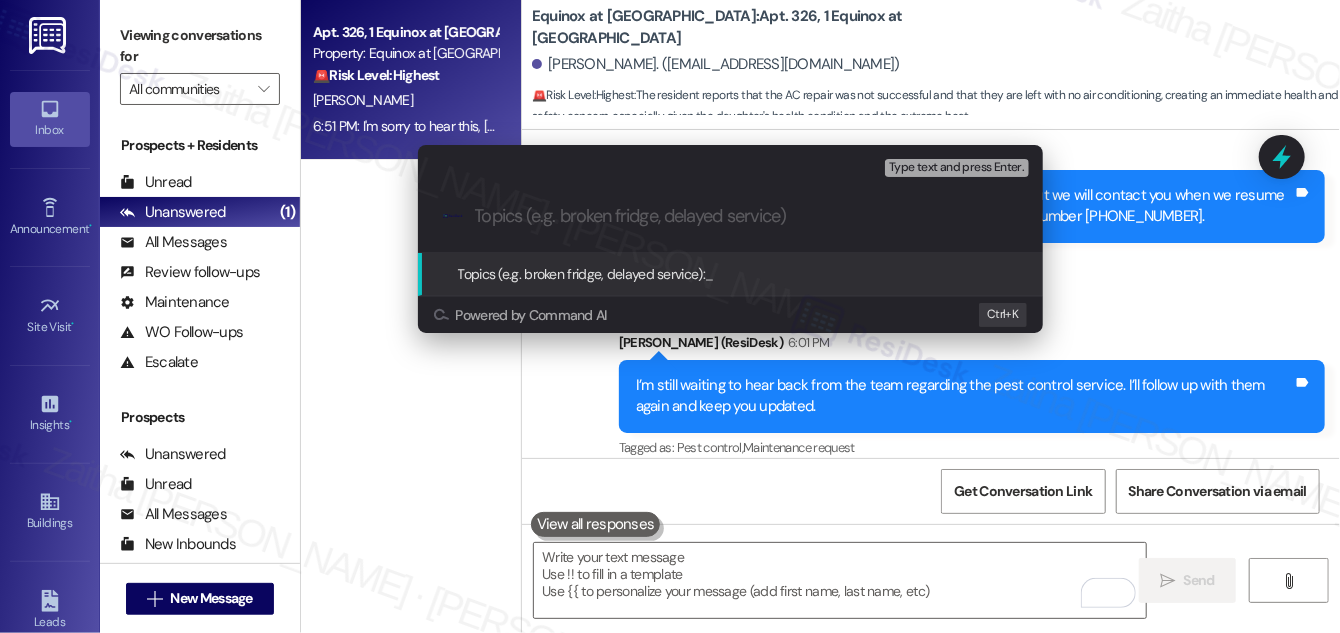 paste on "Follow Up on WO #8480019" 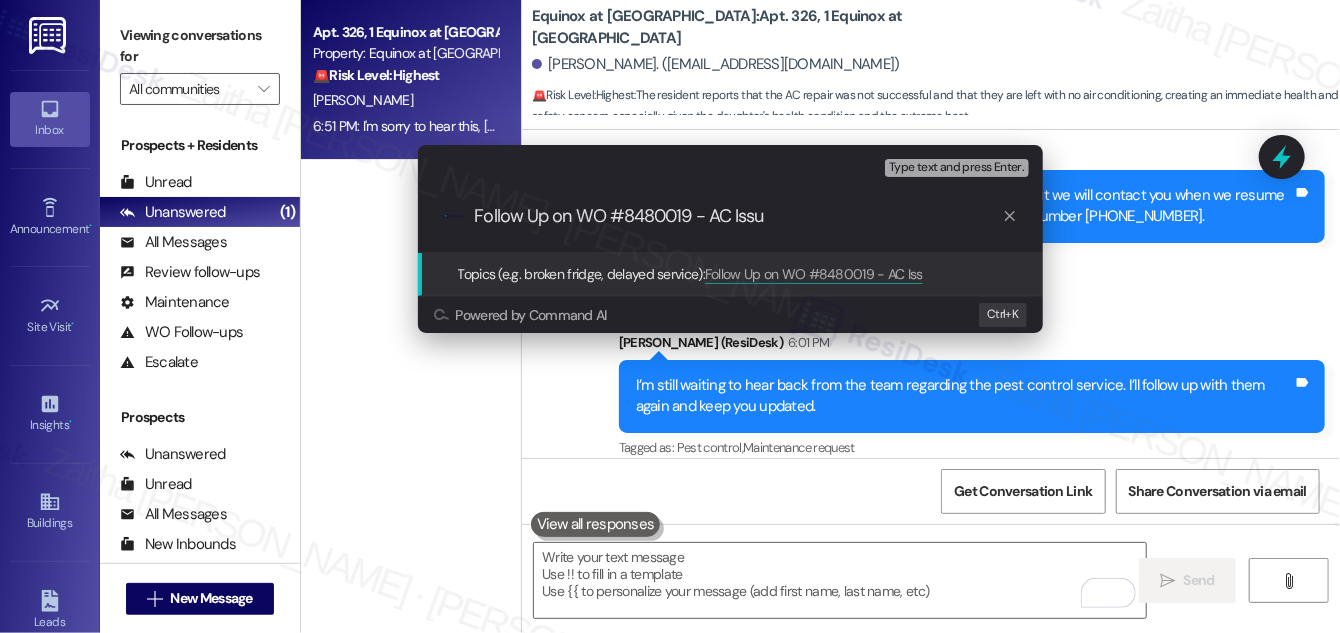 type on "Follow Up on WO #8480019 - AC Issue" 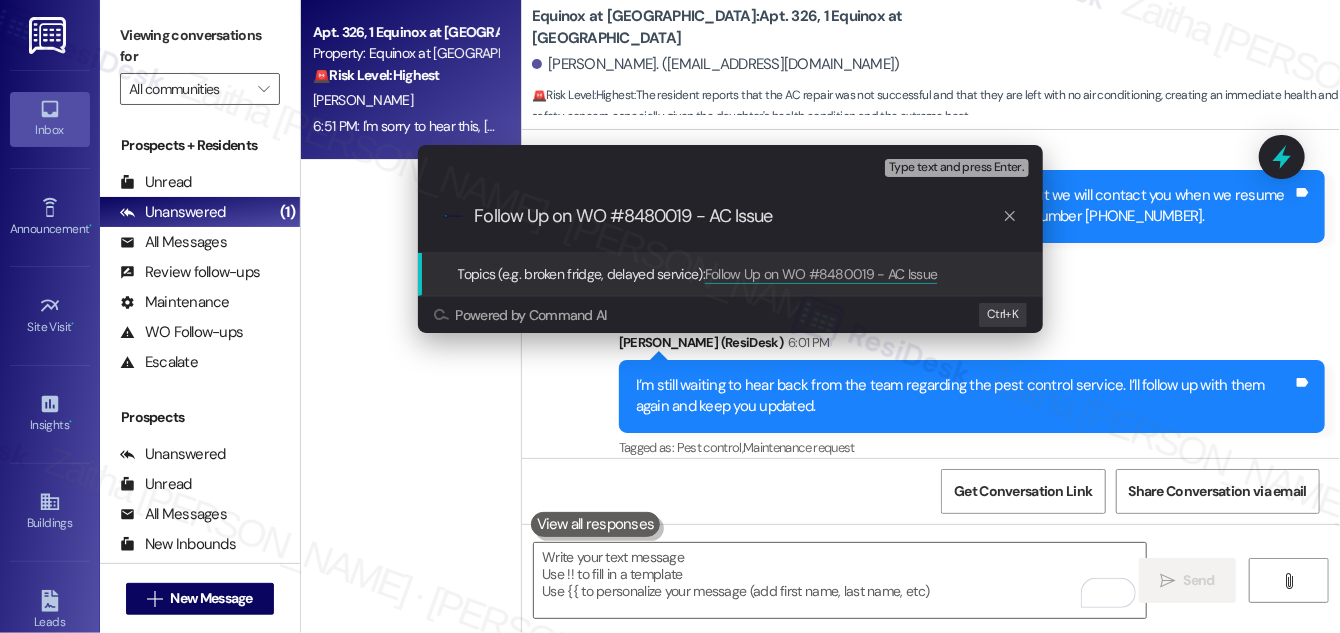 type 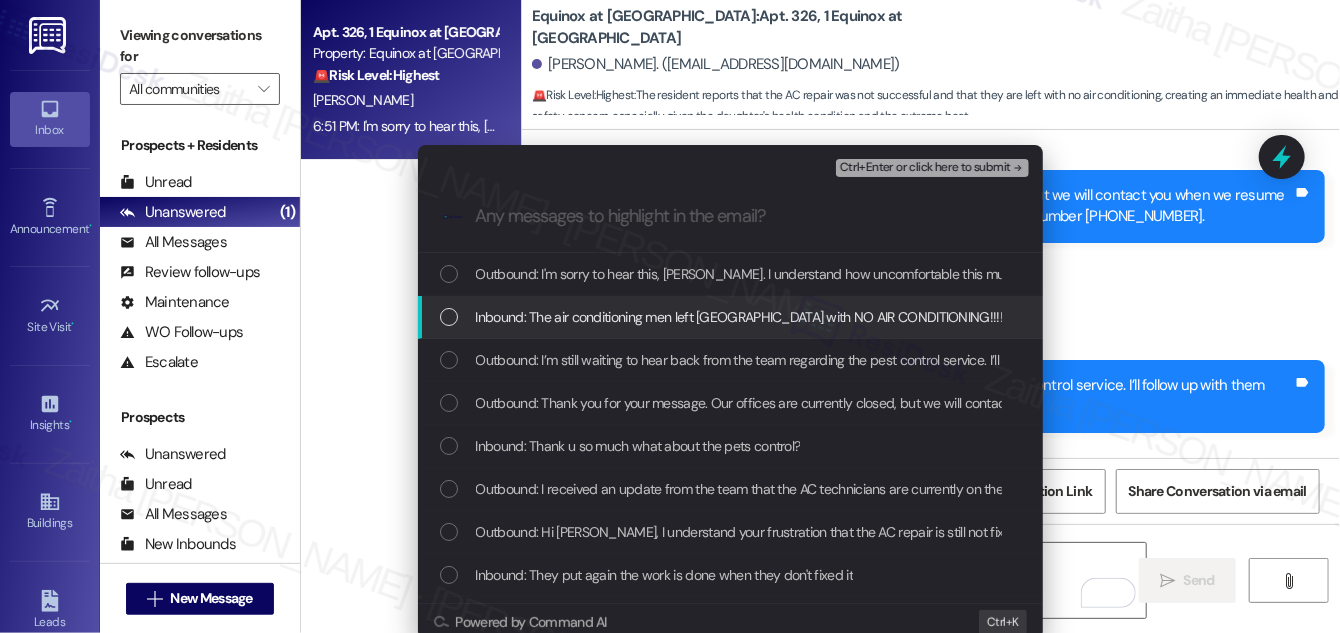 click on "Inbound: The air conditioning men left [GEOGRAPHIC_DATA] with NO AIR CONDITIONING!!!! It's beyond fucking hot in here. My daughter is NOT well." at bounding box center (732, 317) 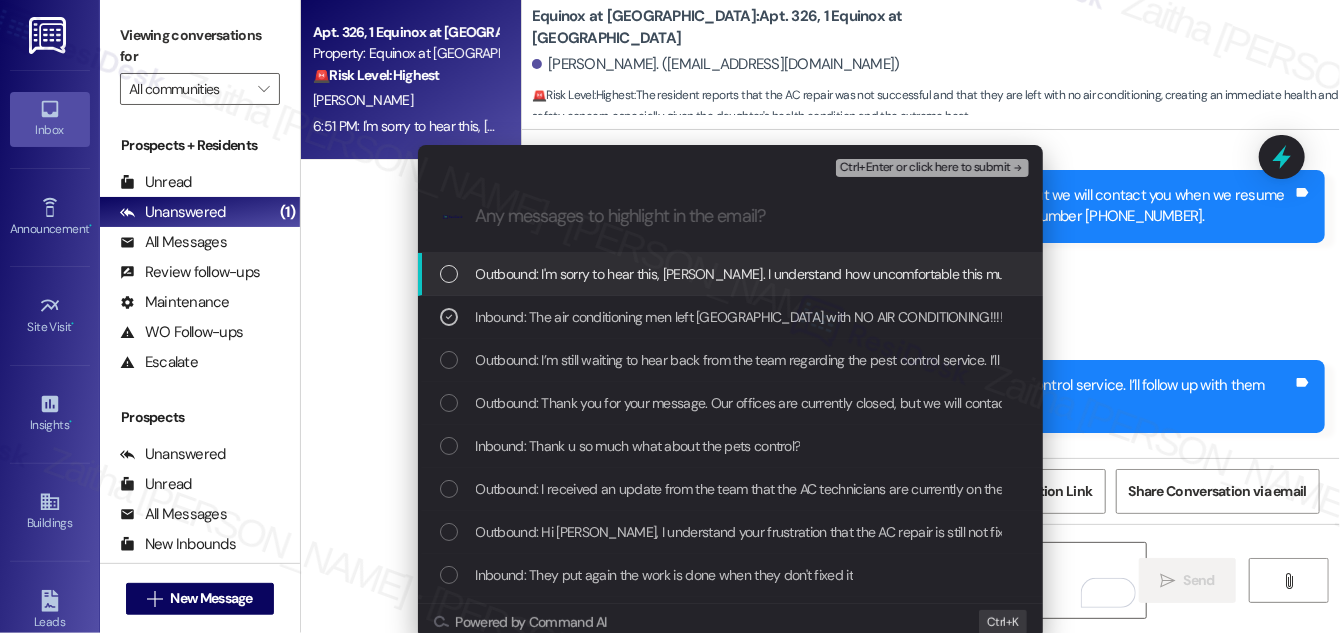 click on "Ctrl+Enter or click here to submit" at bounding box center (932, 168) 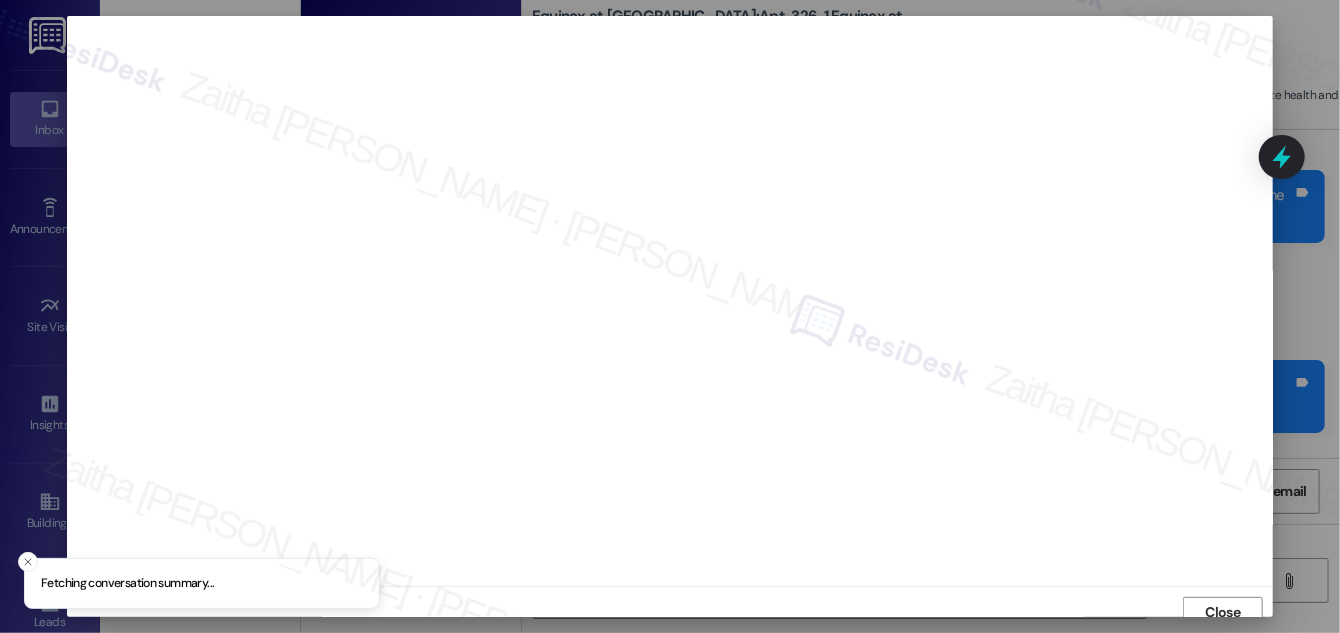 scroll, scrollTop: 11, scrollLeft: 0, axis: vertical 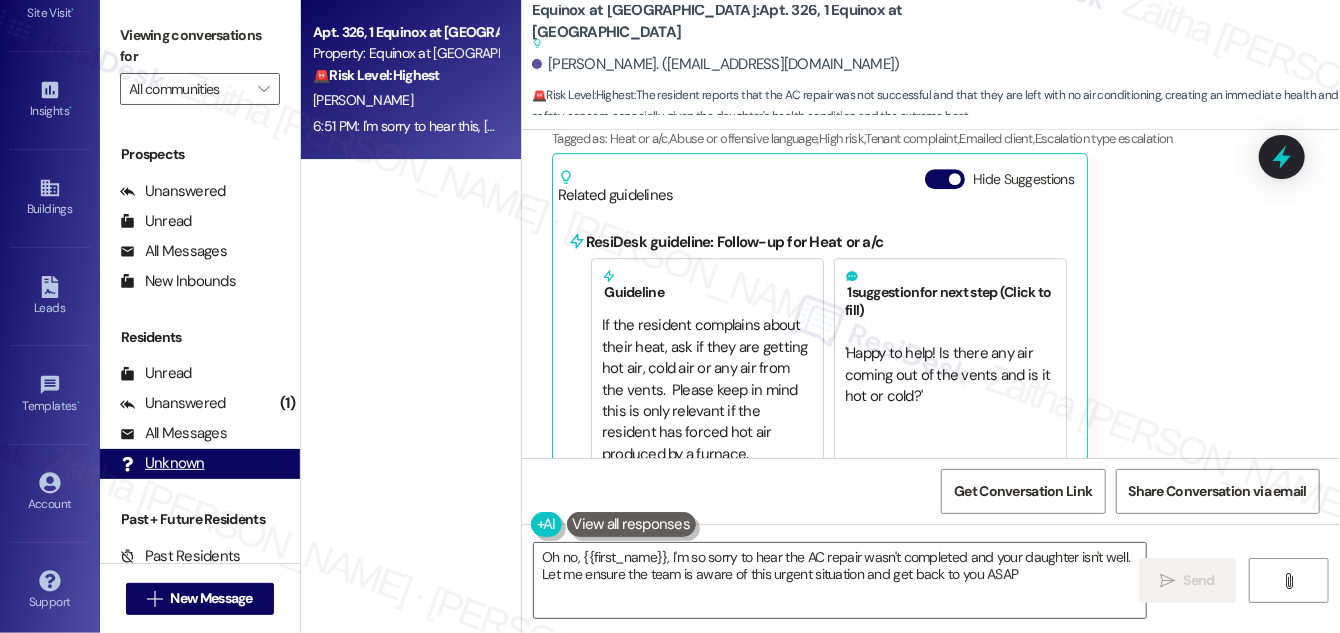 type on "Oh no, {{first_name}}, I'm so sorry to hear the AC repair wasn't completed and your daughter isn't well. Let me ensure the team is aware of this urgent situation and get back to you ASAP." 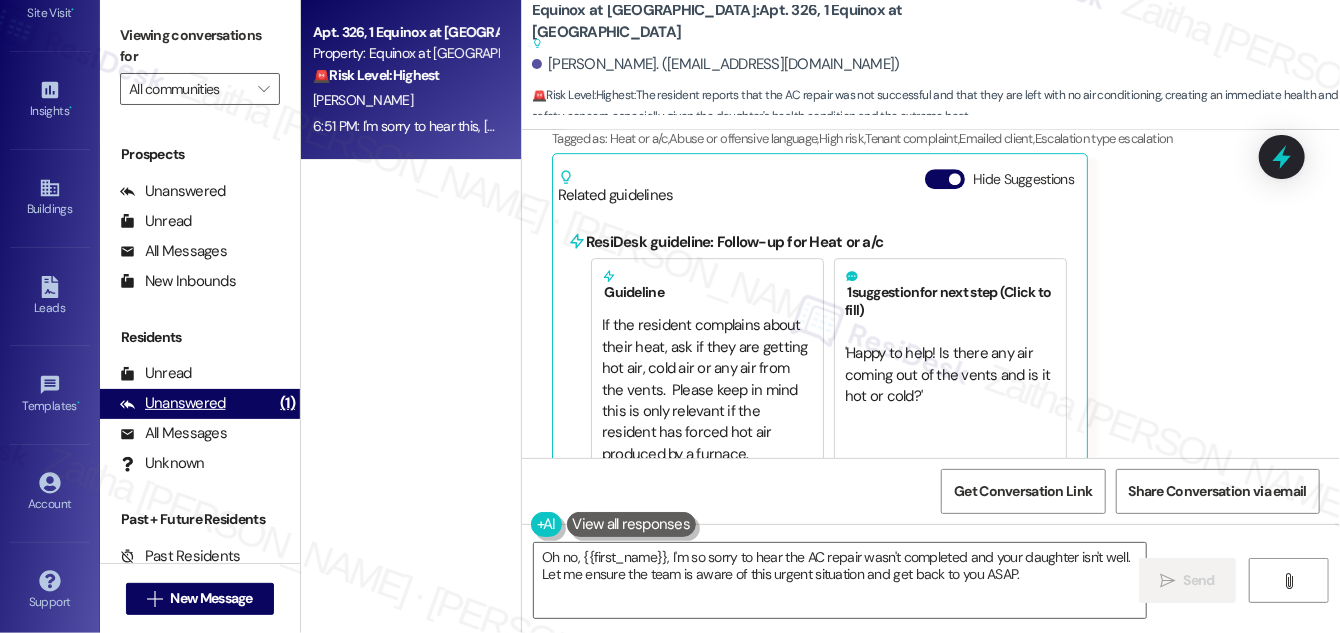 click on "Unanswered" at bounding box center [173, 403] 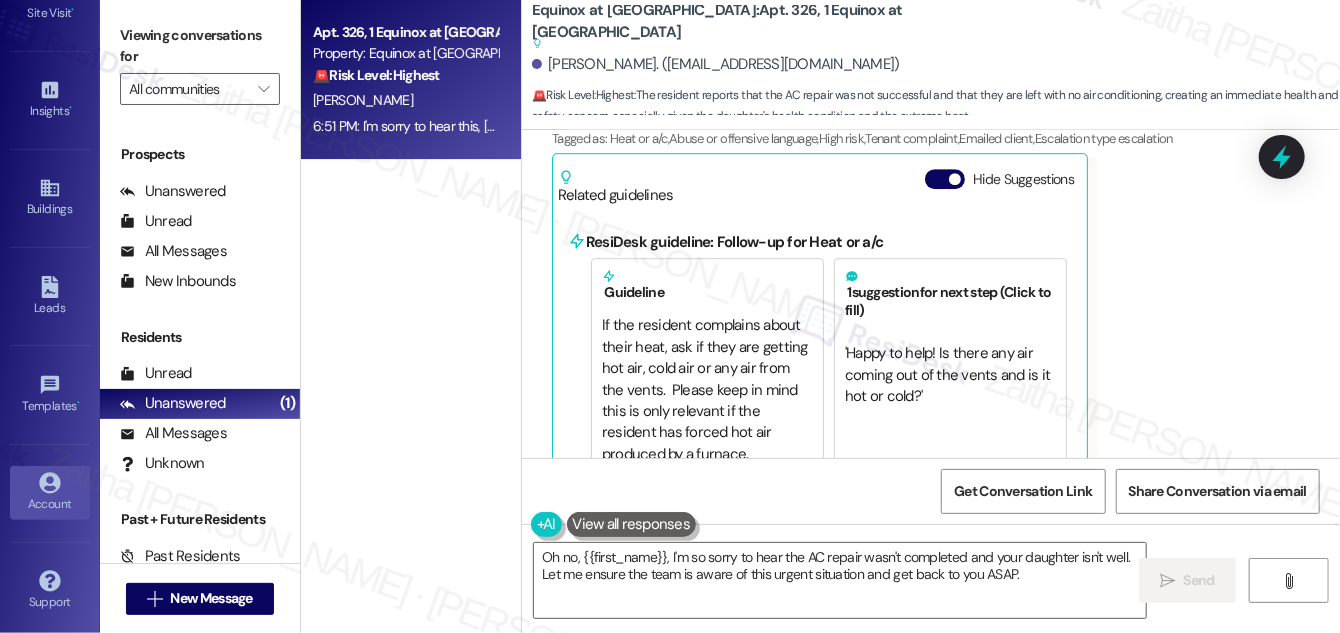 click on "Account" at bounding box center (50, 504) 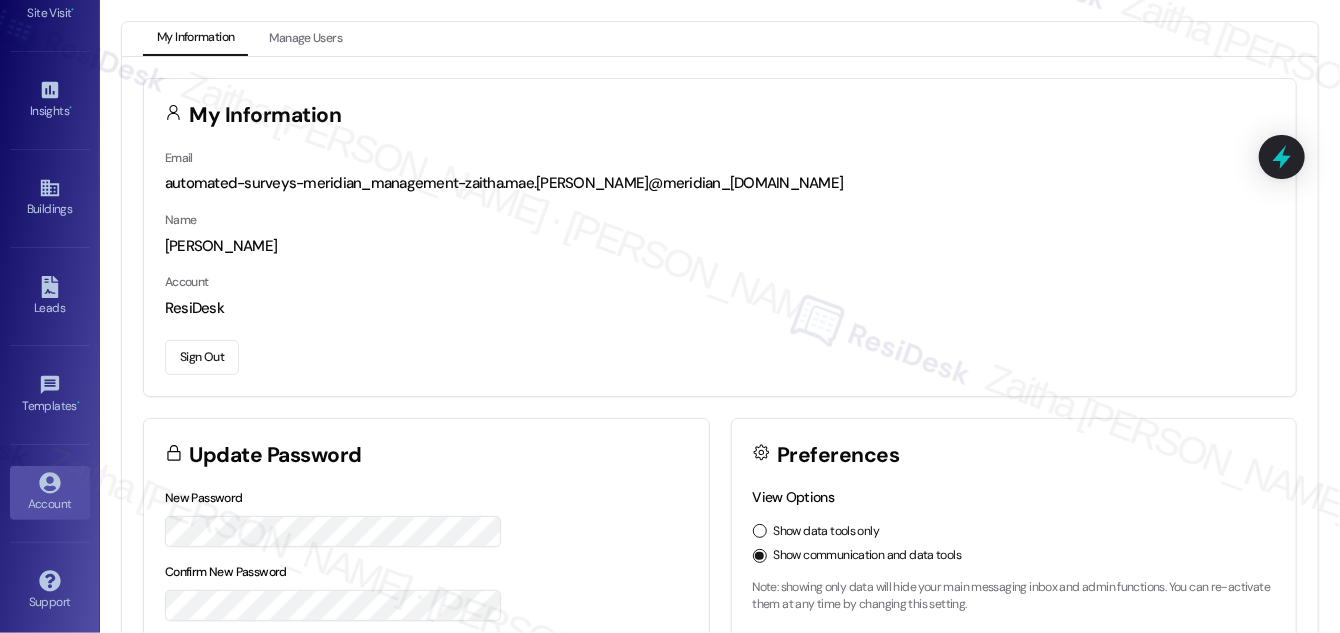 click on "Sign Out" at bounding box center (202, 357) 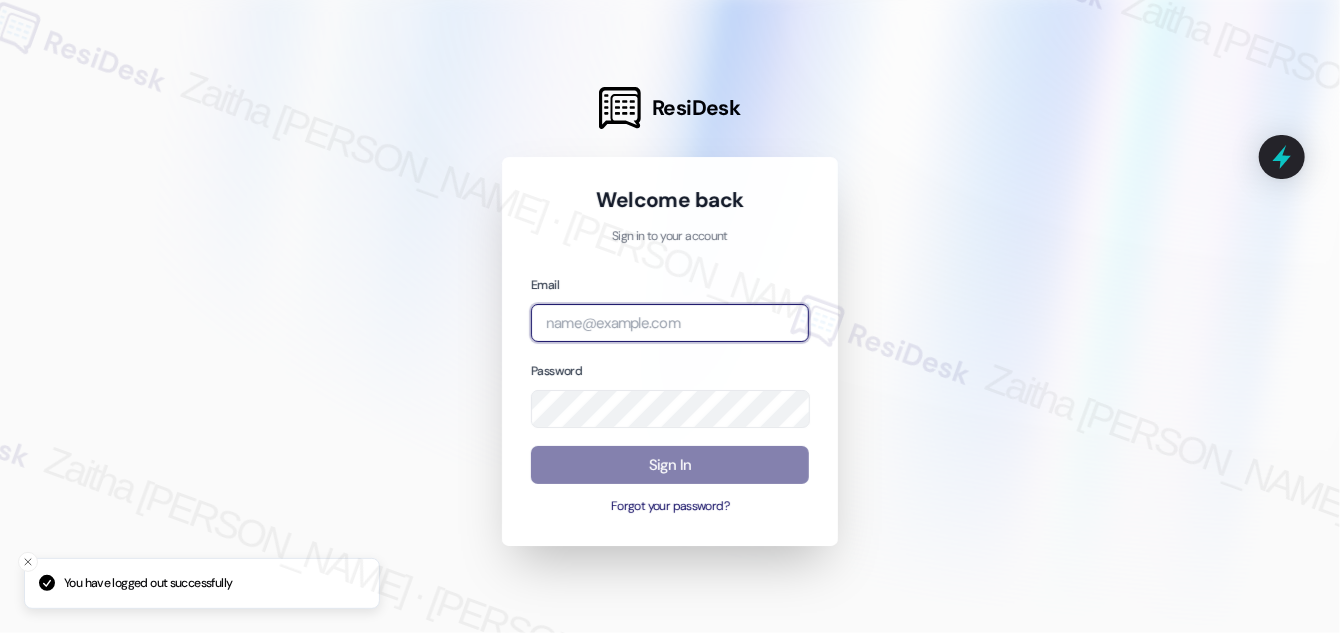 click at bounding box center (670, 323) 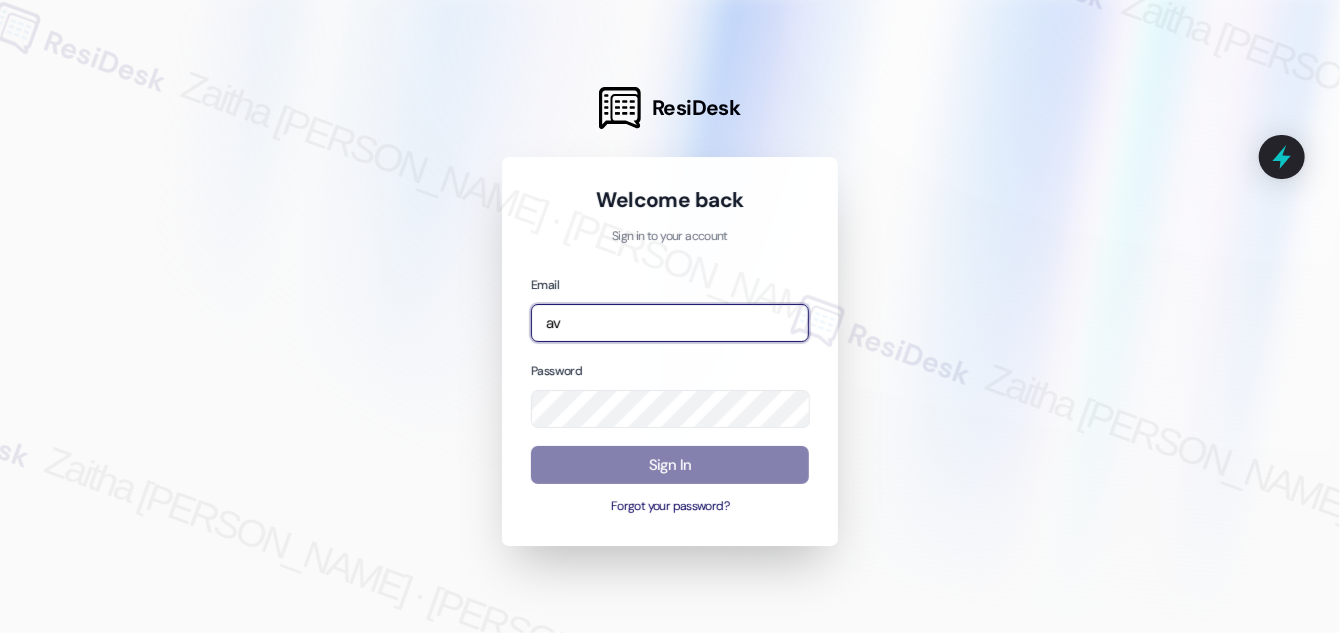 type on "a" 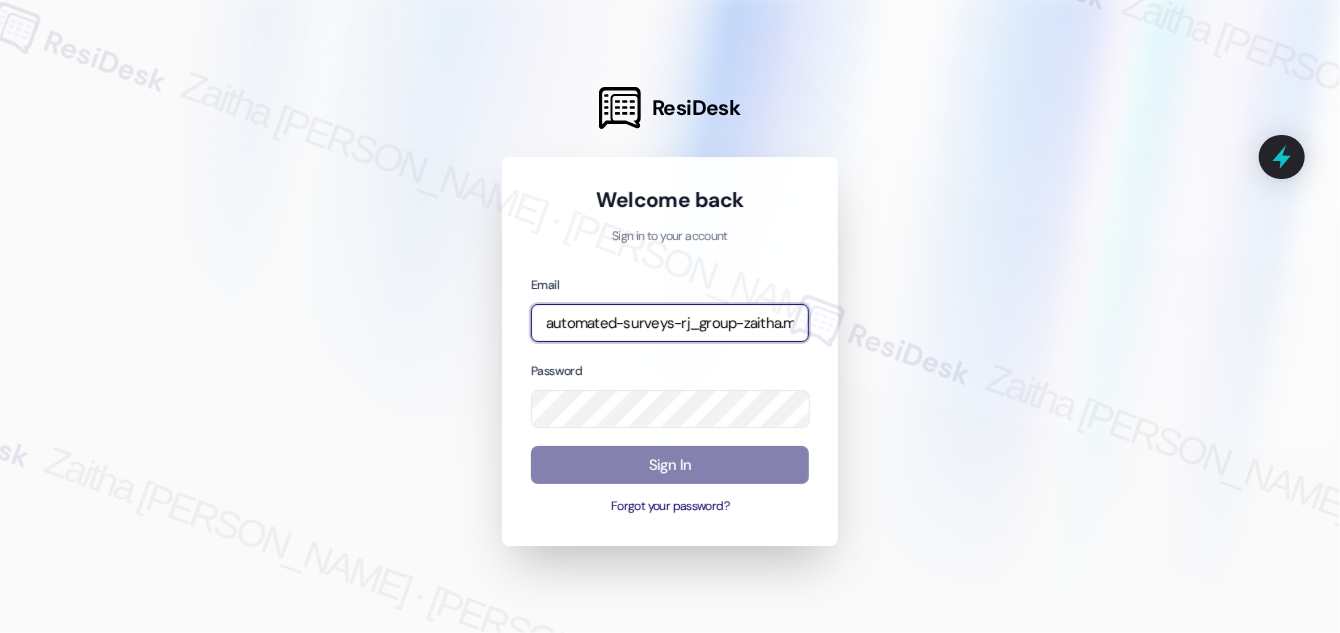 type on "automated-surveys-rj_group-zaitha.mae.[PERSON_NAME]@rj_[DOMAIN_NAME]" 